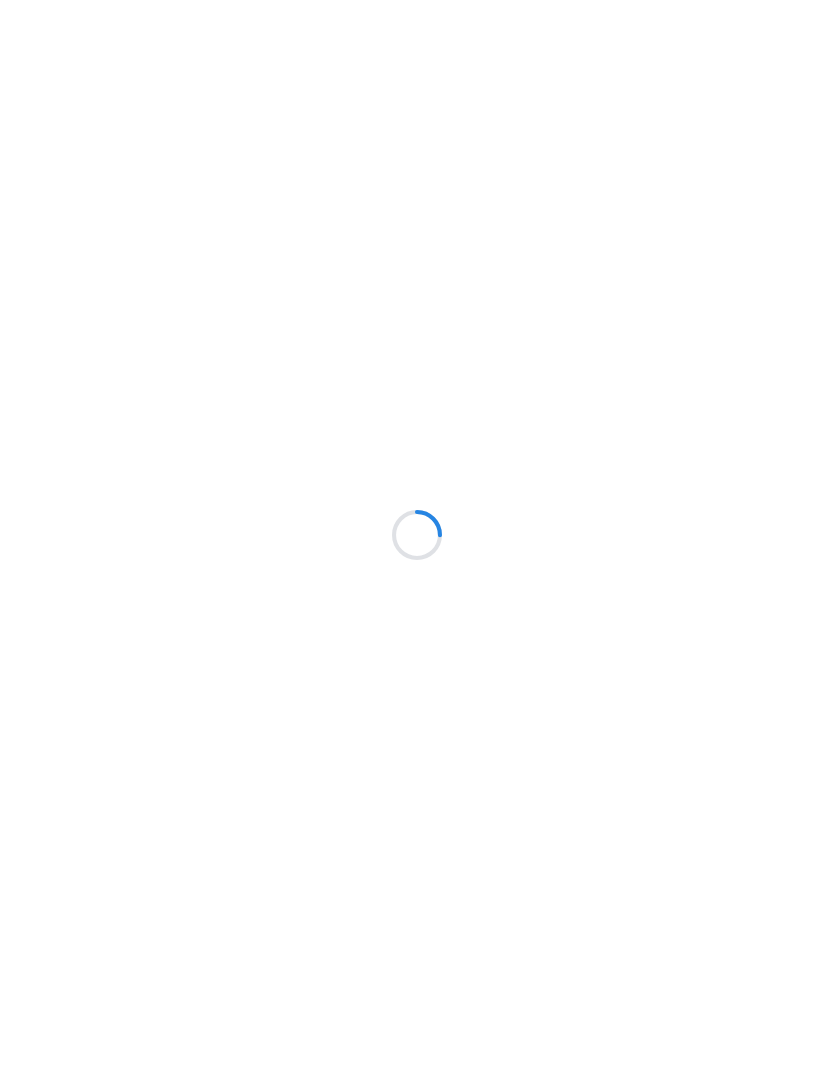 scroll, scrollTop: 0, scrollLeft: 0, axis: both 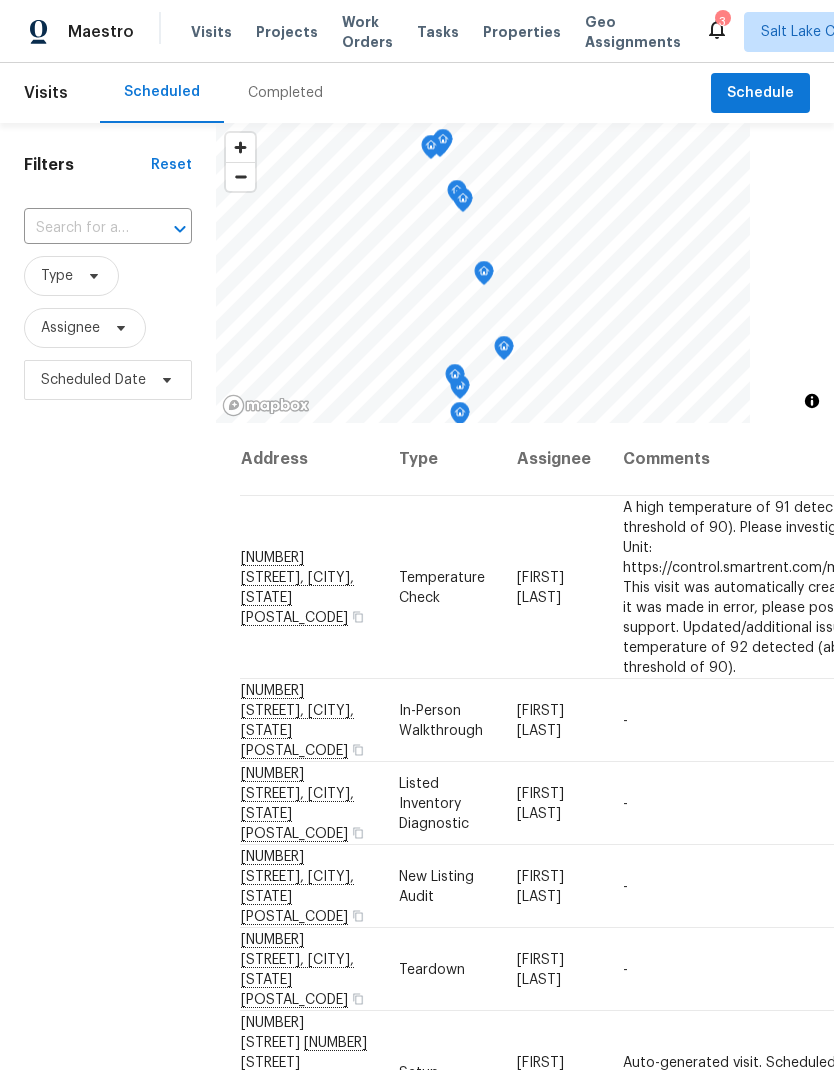click on "Filters Reset ​ Type Assignee Scheduled Date" at bounding box center (108, 701) 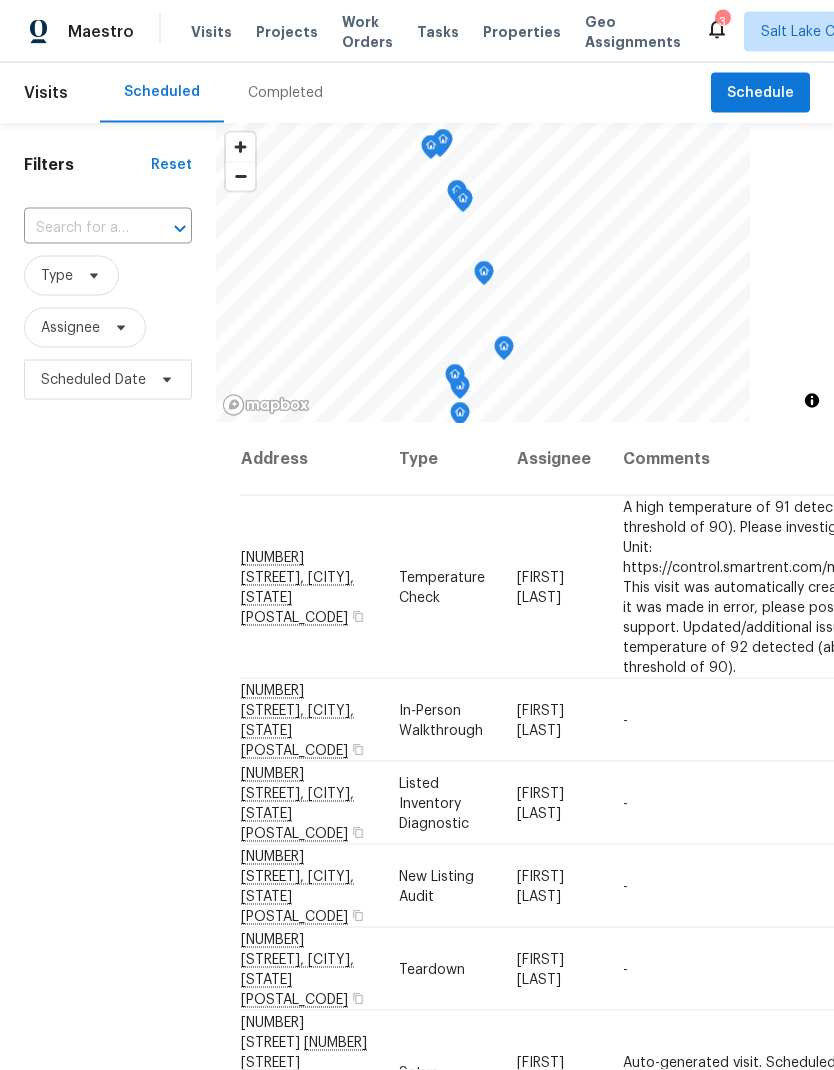 scroll, scrollTop: 66, scrollLeft: 0, axis: vertical 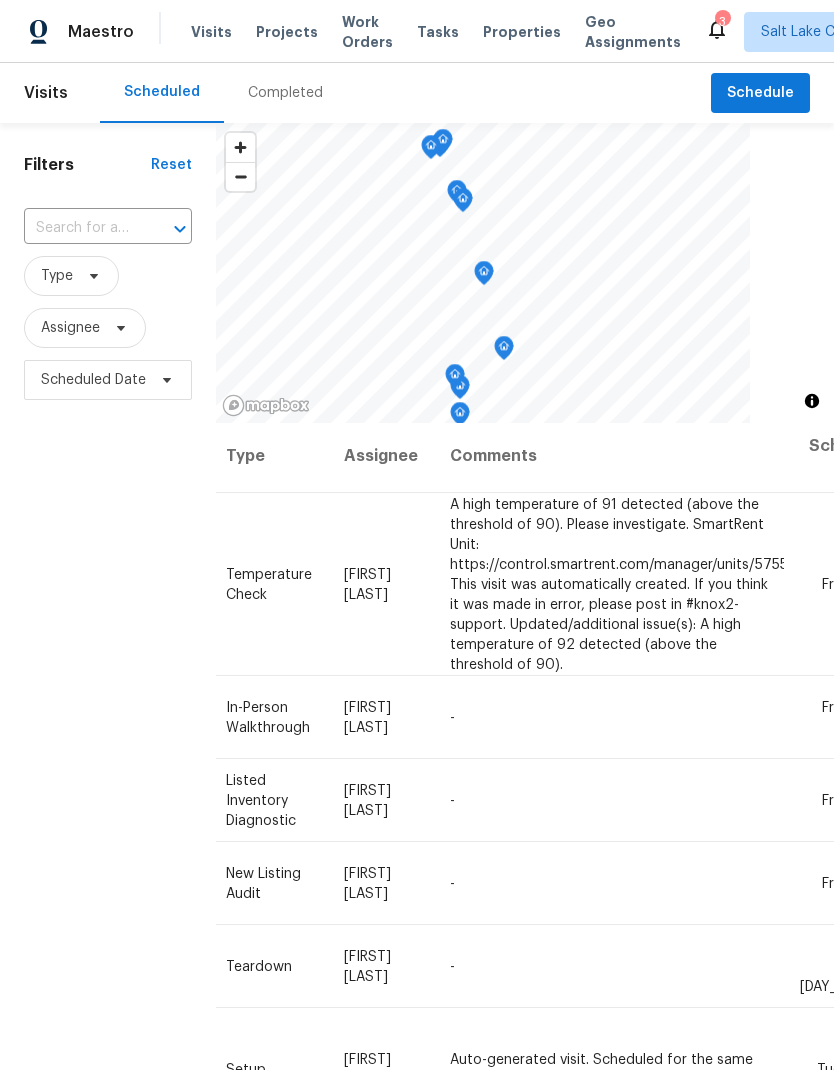 click on "Filters Reset ​ Type Assignee Scheduled Date" at bounding box center (108, 701) 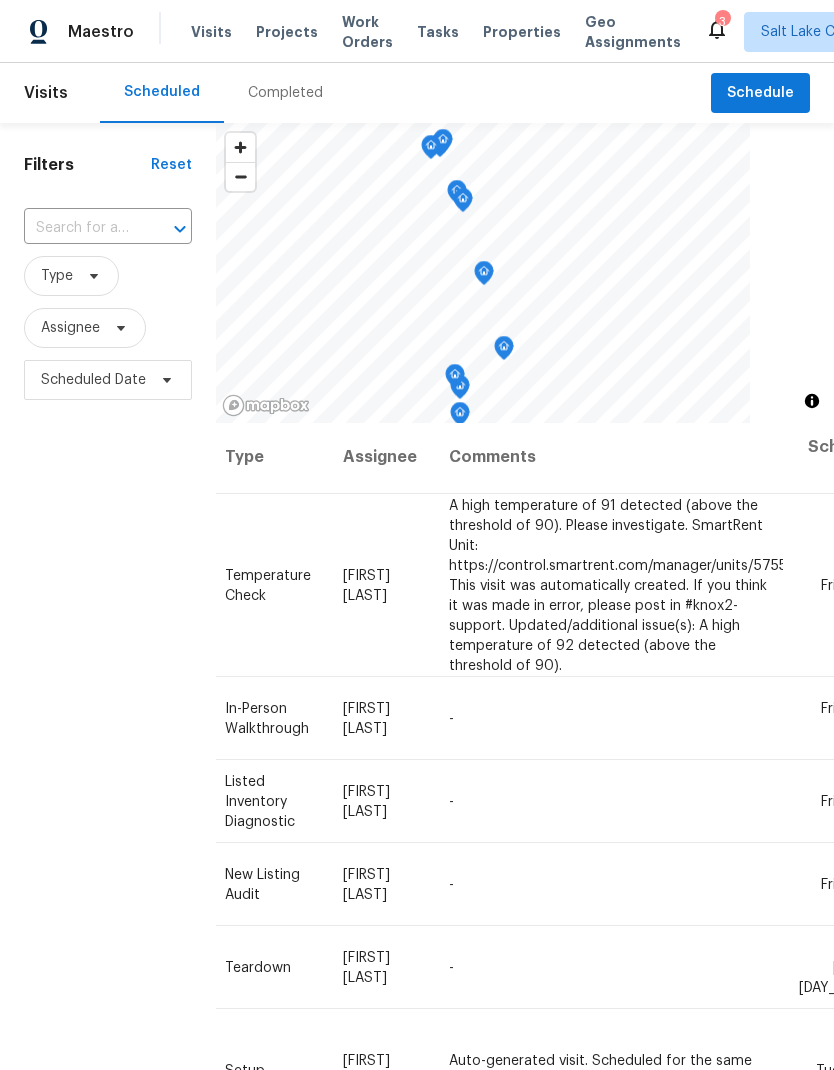 scroll, scrollTop: 2, scrollLeft: 173, axis: both 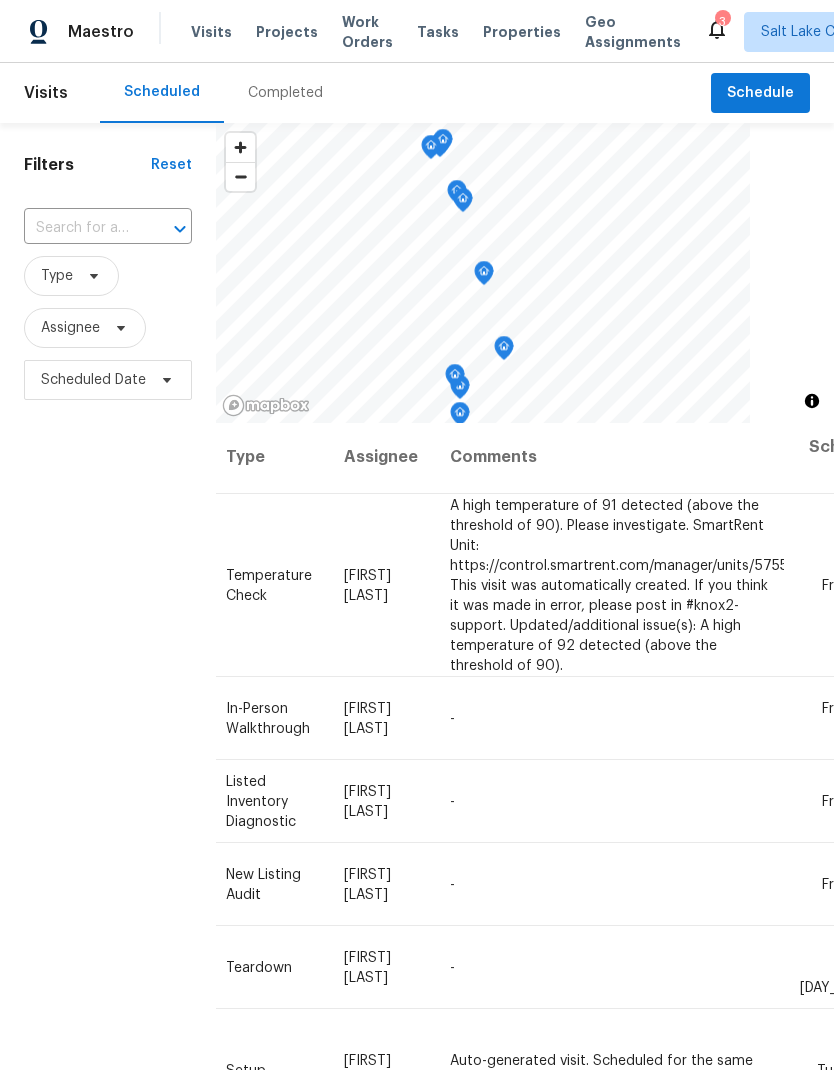 click on "Filters Reset ​ Type Assignee Scheduled Date" at bounding box center (108, 701) 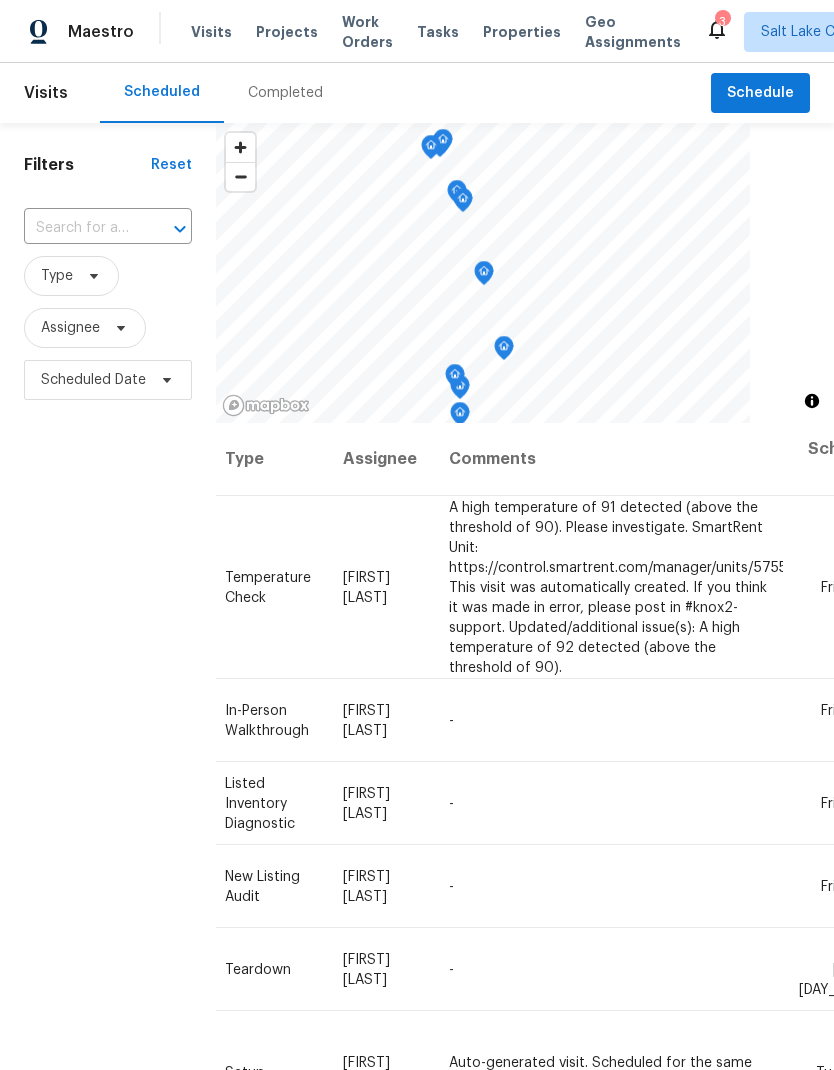 scroll, scrollTop: 0, scrollLeft: 173, axis: horizontal 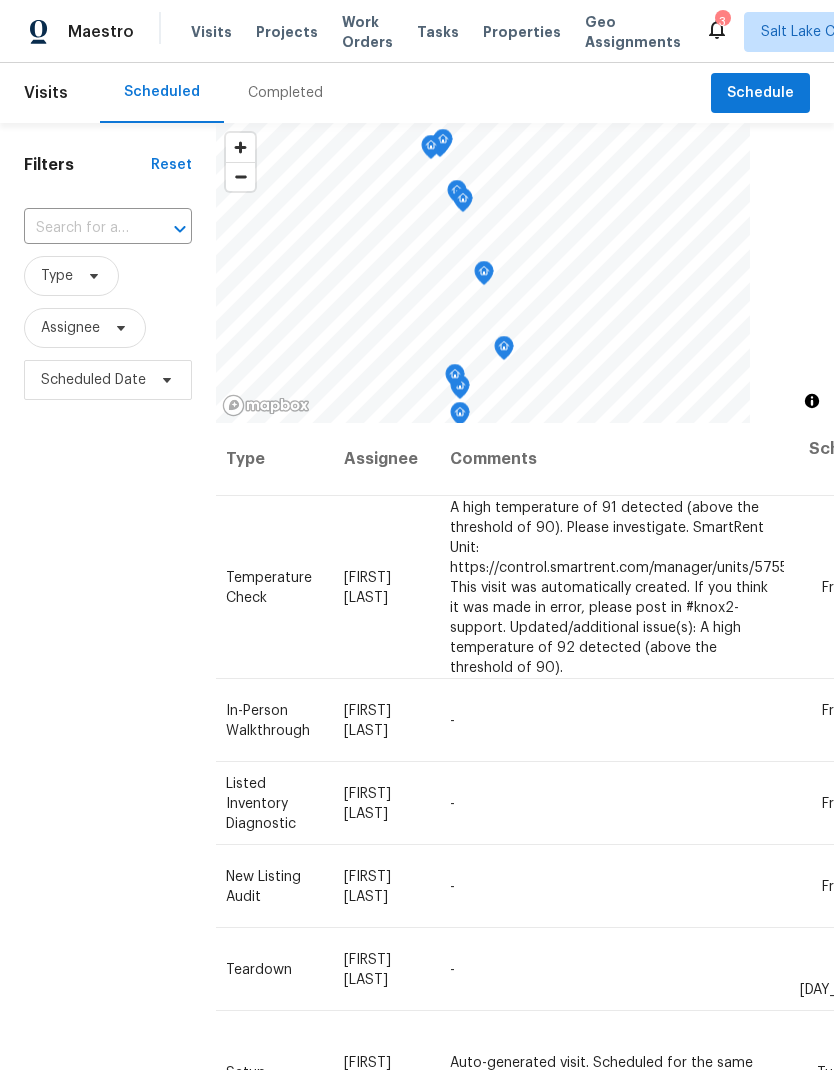 click on "Filters Reset ​ Type Assignee Scheduled Date" at bounding box center [108, 701] 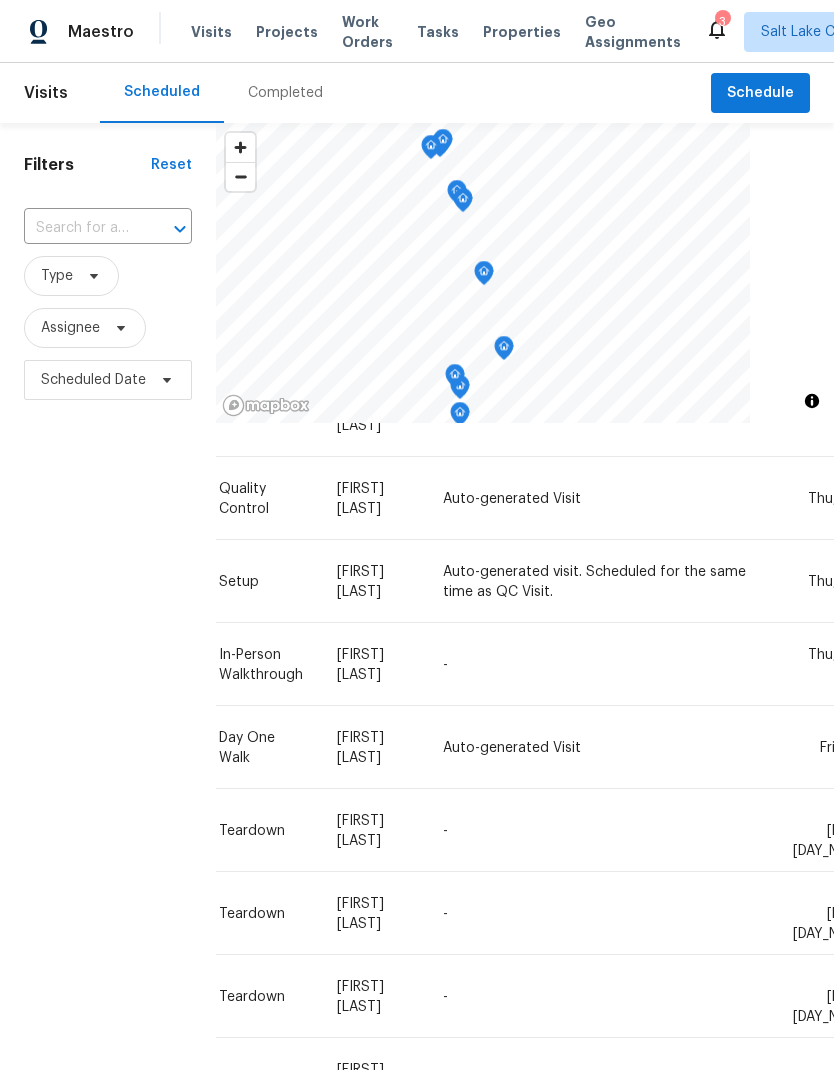 scroll, scrollTop: 1026, scrollLeft: 173, axis: both 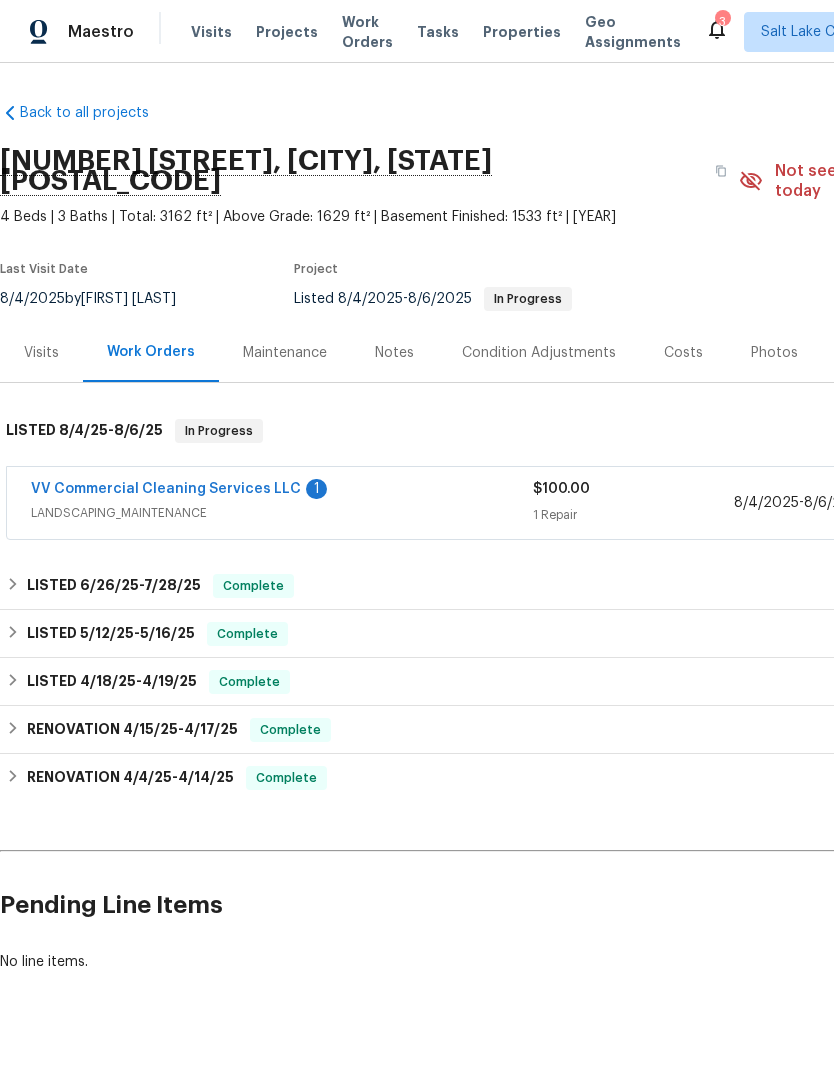 click on "VV Commercial Cleaning Services LLC" at bounding box center (166, 489) 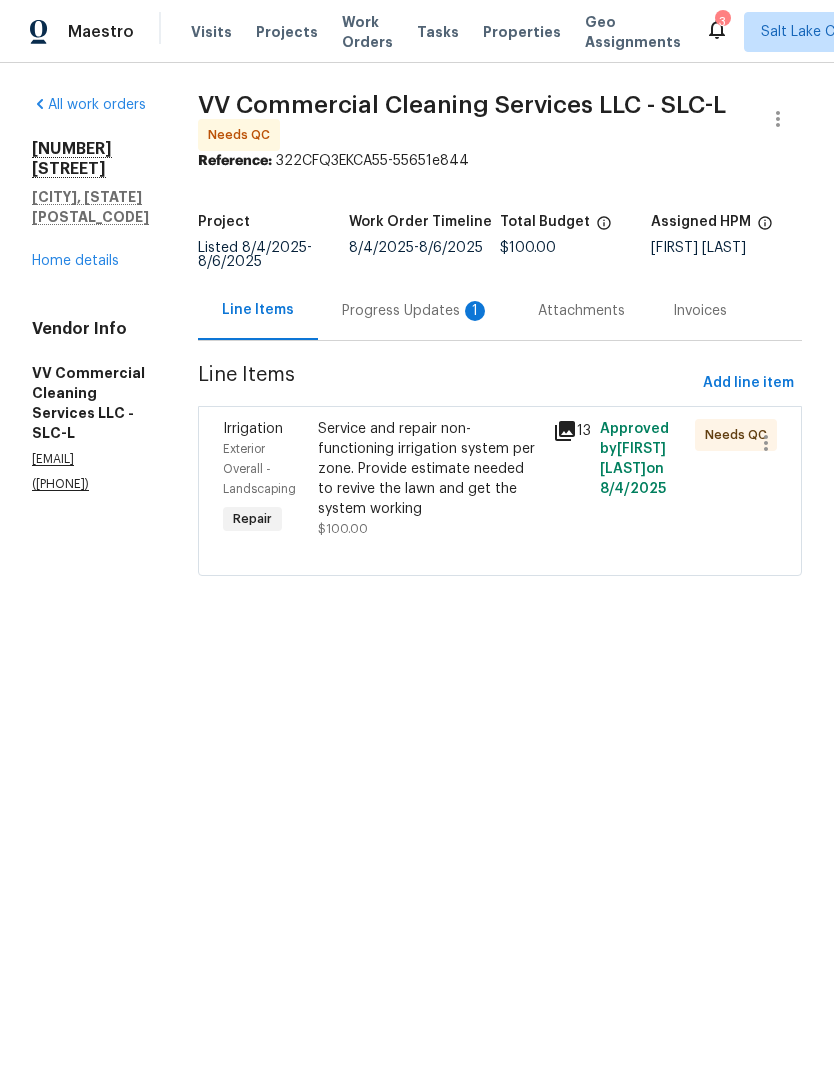click on "Progress Updates 1" at bounding box center [416, 311] 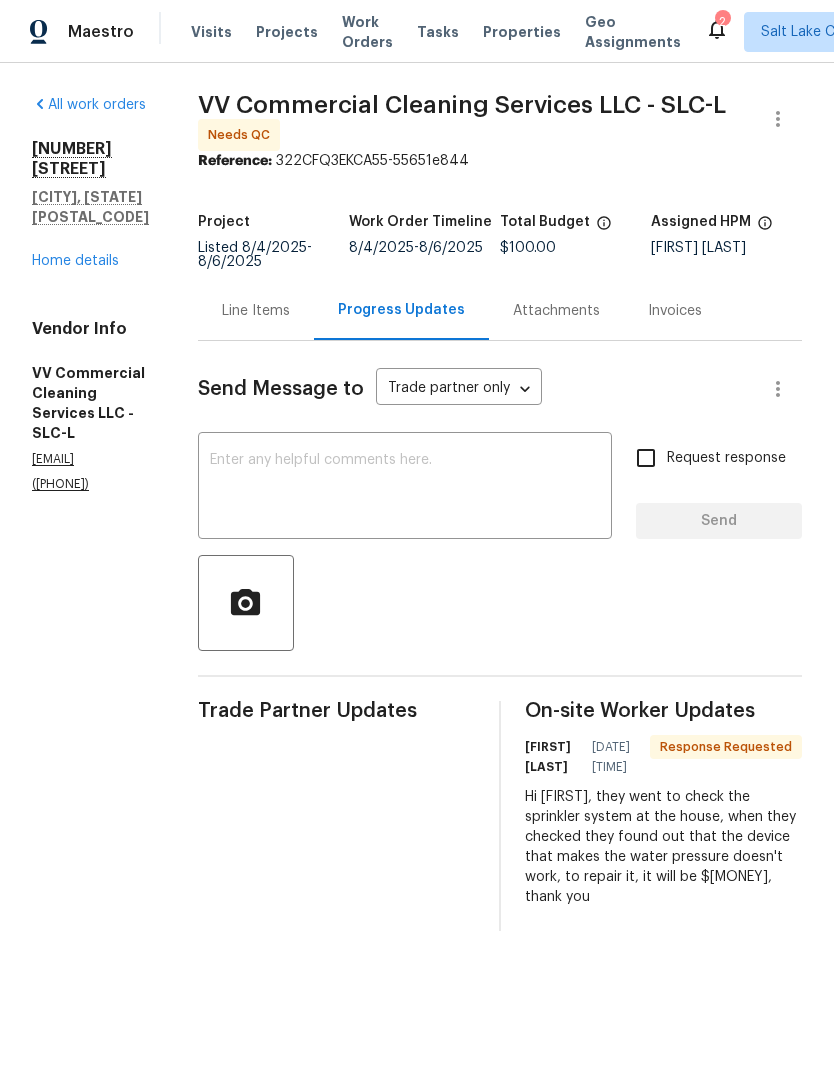 click at bounding box center [405, 488] 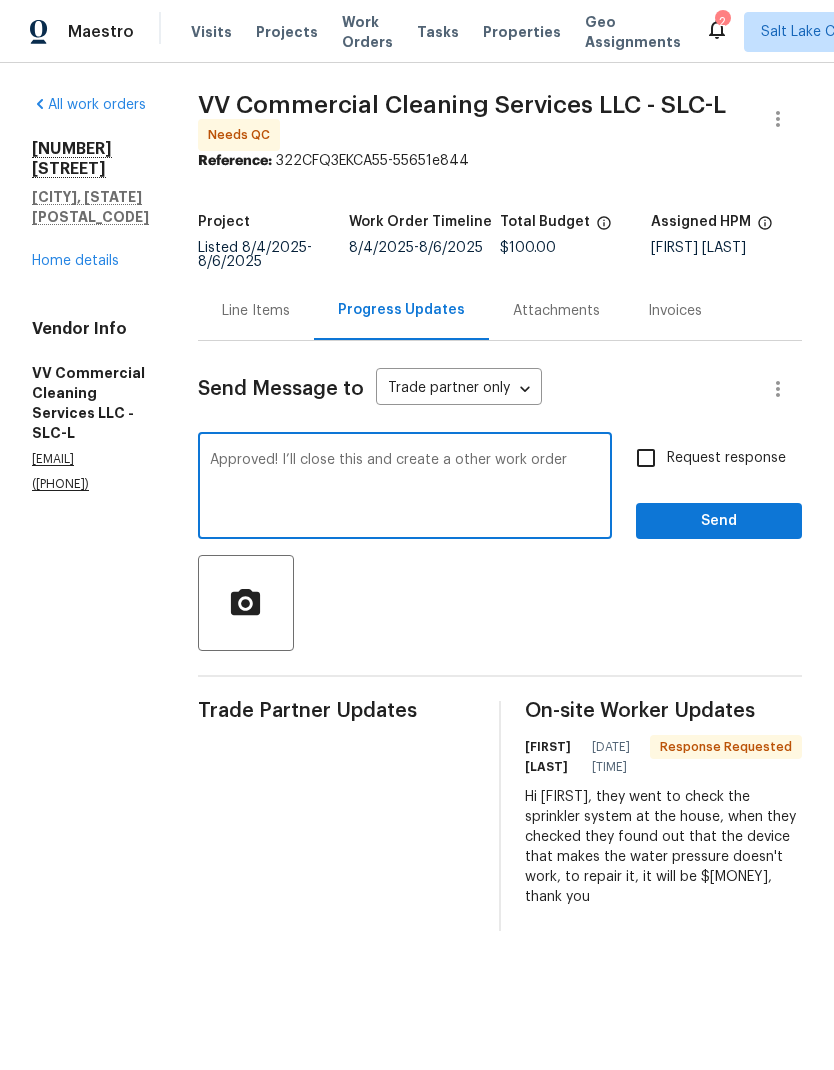 type on "Approved! I’ll close this and create a other work order" 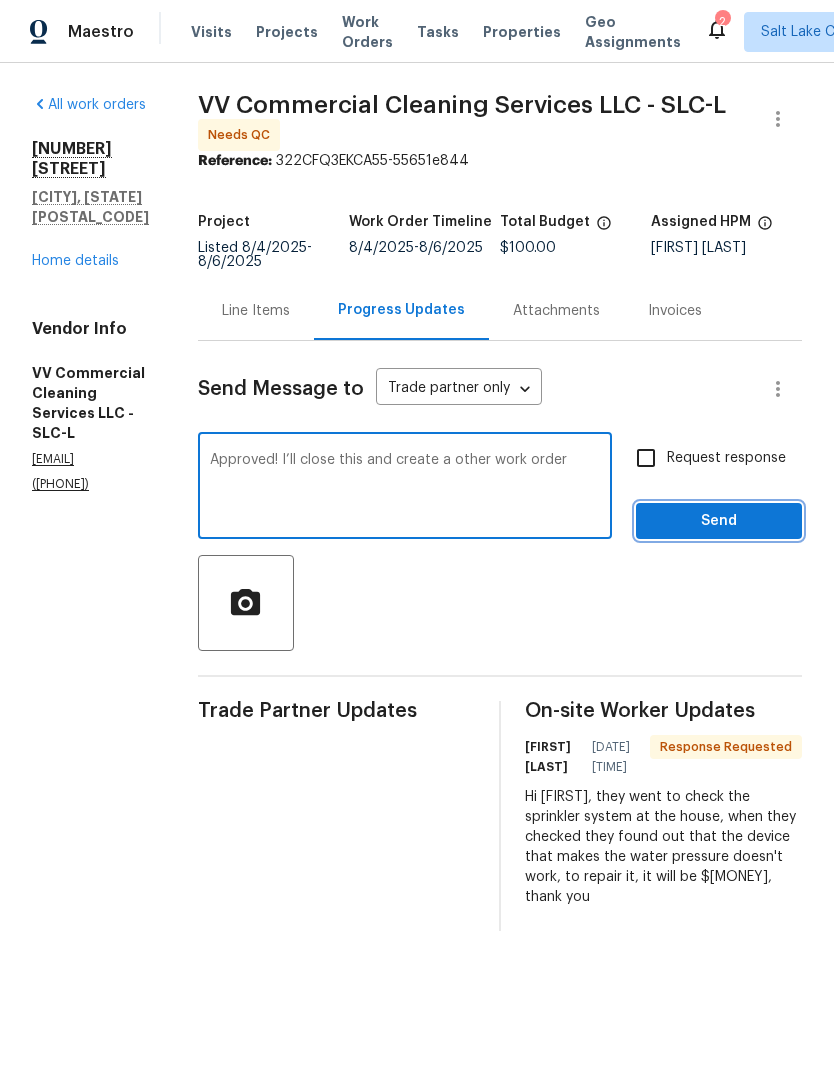 click on "Send" at bounding box center (719, 521) 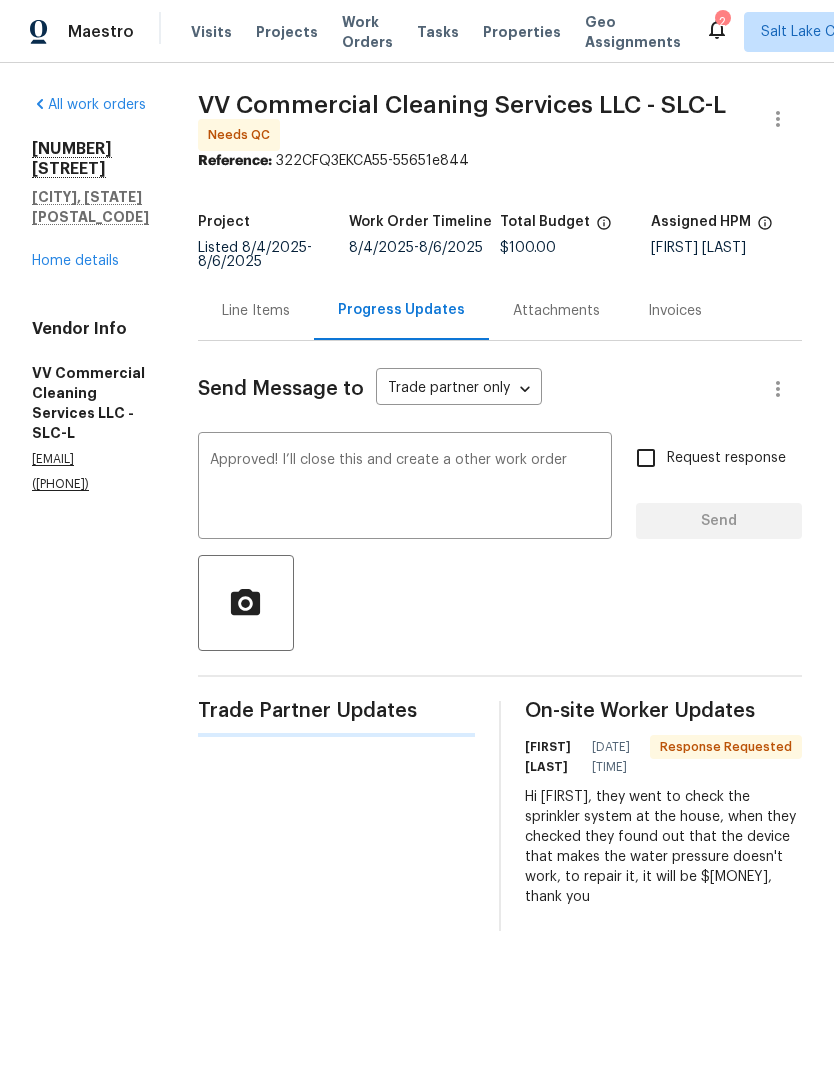 type 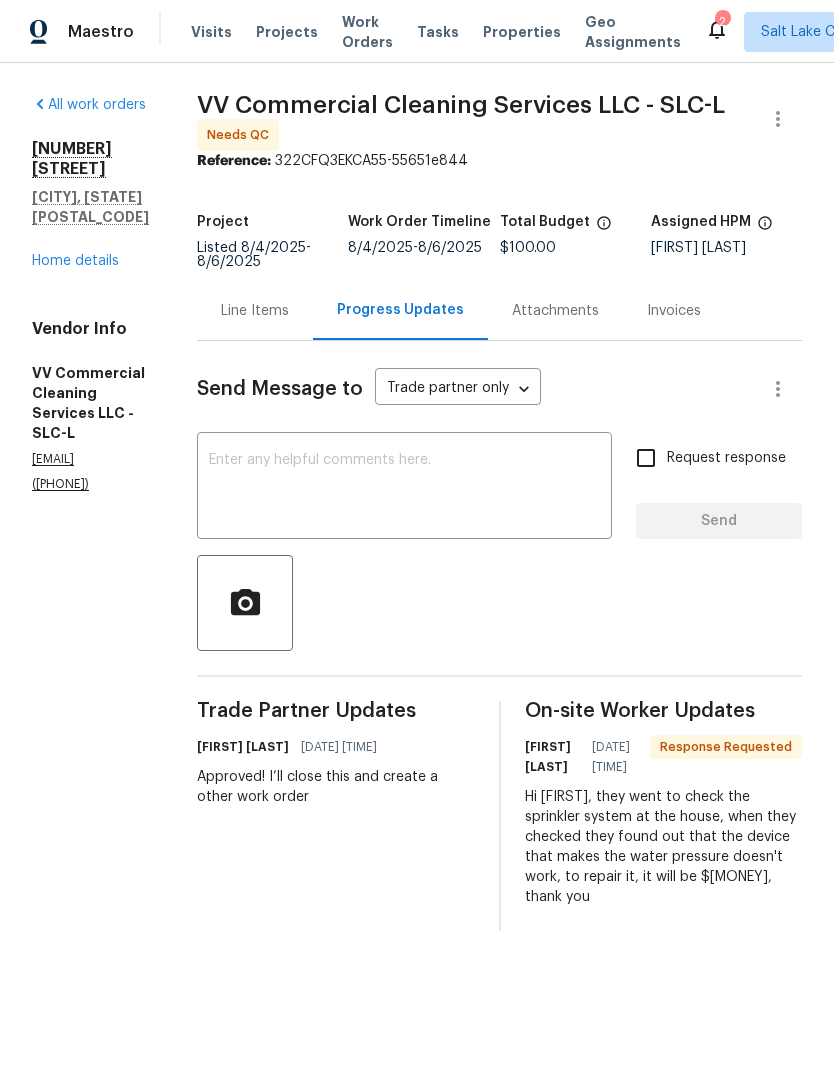click on "Home details" at bounding box center (75, 261) 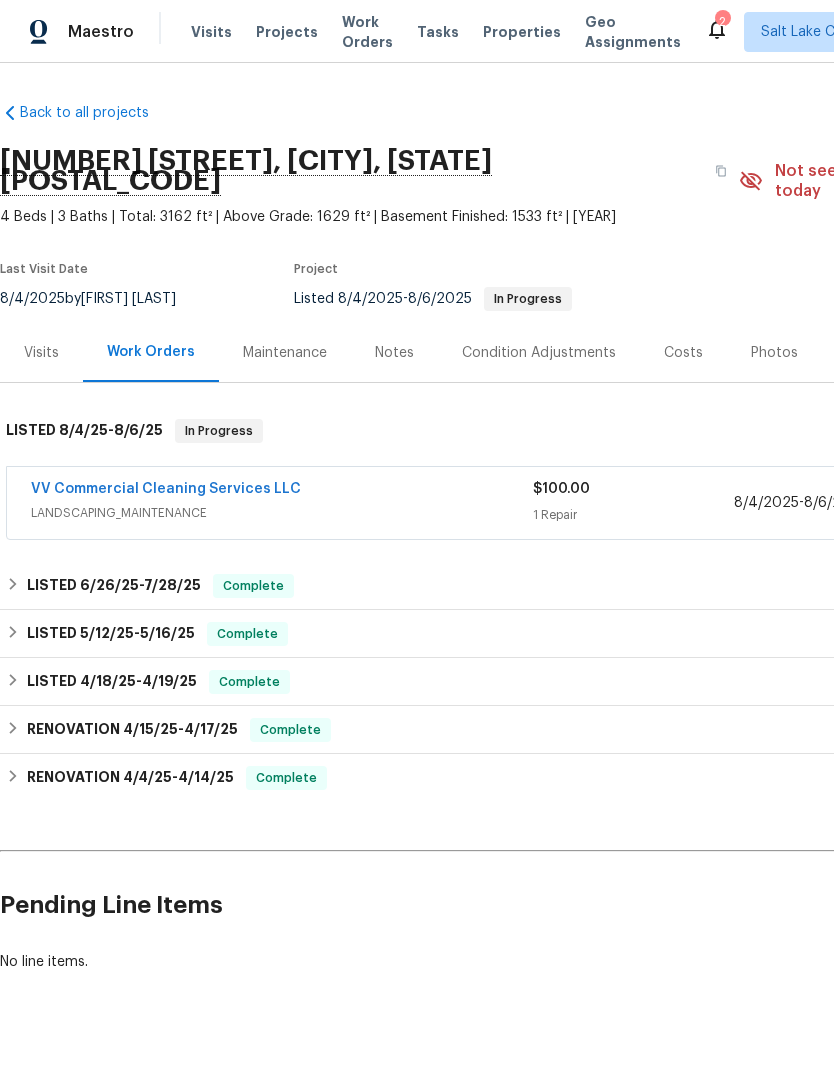 click on "VV Commercial Cleaning Services LLC" at bounding box center [166, 489] 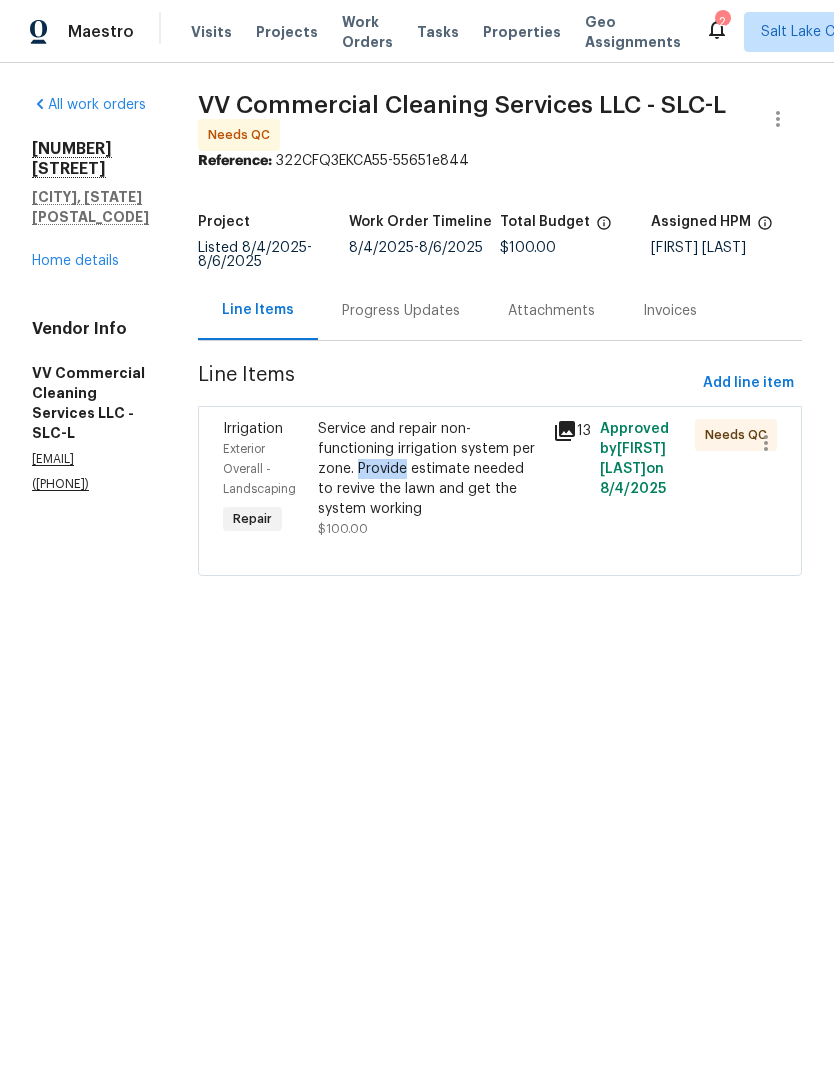 click on "VV Commercial Cleaning Services LLC - SLC-L Needs QC Reference:   [NUMBER] Project Listed   [DATE]  -  [DATE] Work Order Timeline [DATE]  -  [DATE] Total Budget $[MONEY] Assigned HPM [FIRST] [LAST] Line Items Progress Updates Attachments Invoices Line Items Add line item Irrigation Exterior Overall - Landscaping Repair Service and repair non-functioning irrigation system per zone.
Provide estimate needed to revive the lawn and get the system working $[MONEY]   13 Approved by  [FIRST] [LAST]  on   [DATE] Needs QC" at bounding box center (500, 347) 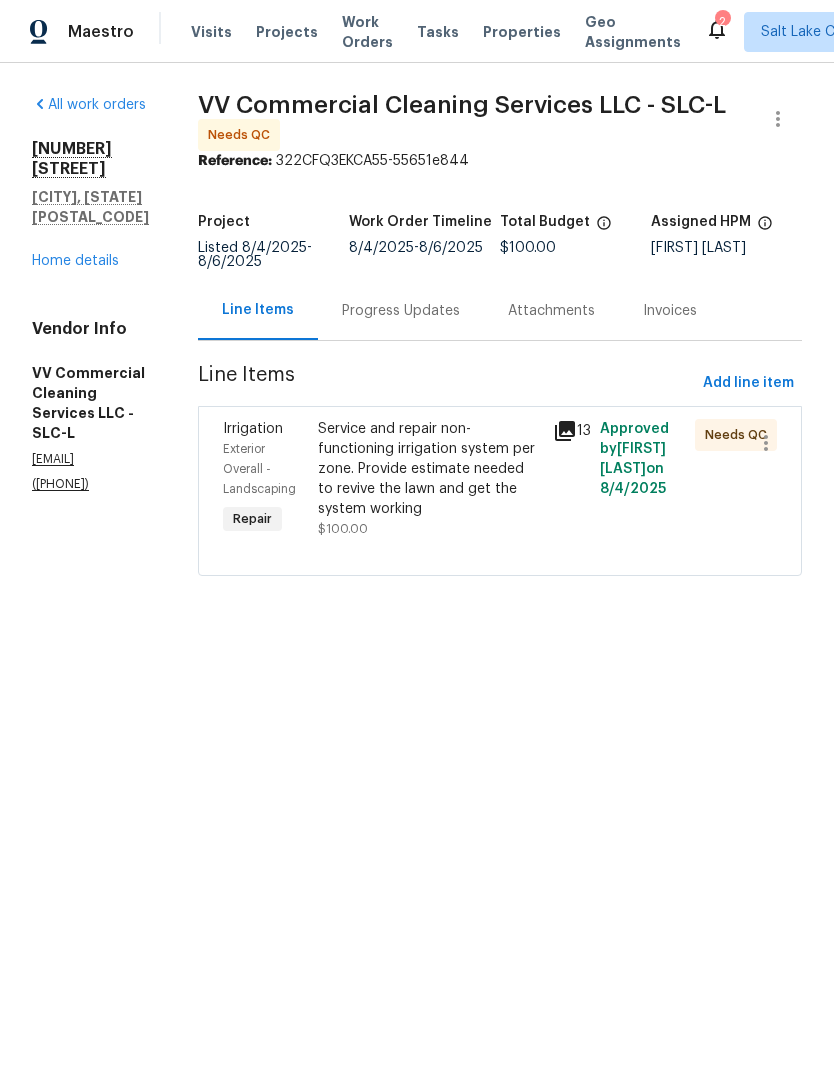 click on "Service and repair non-functioning irrigation system per zone.
Provide estimate needed to revive the lawn and get the system working" at bounding box center [430, 469] 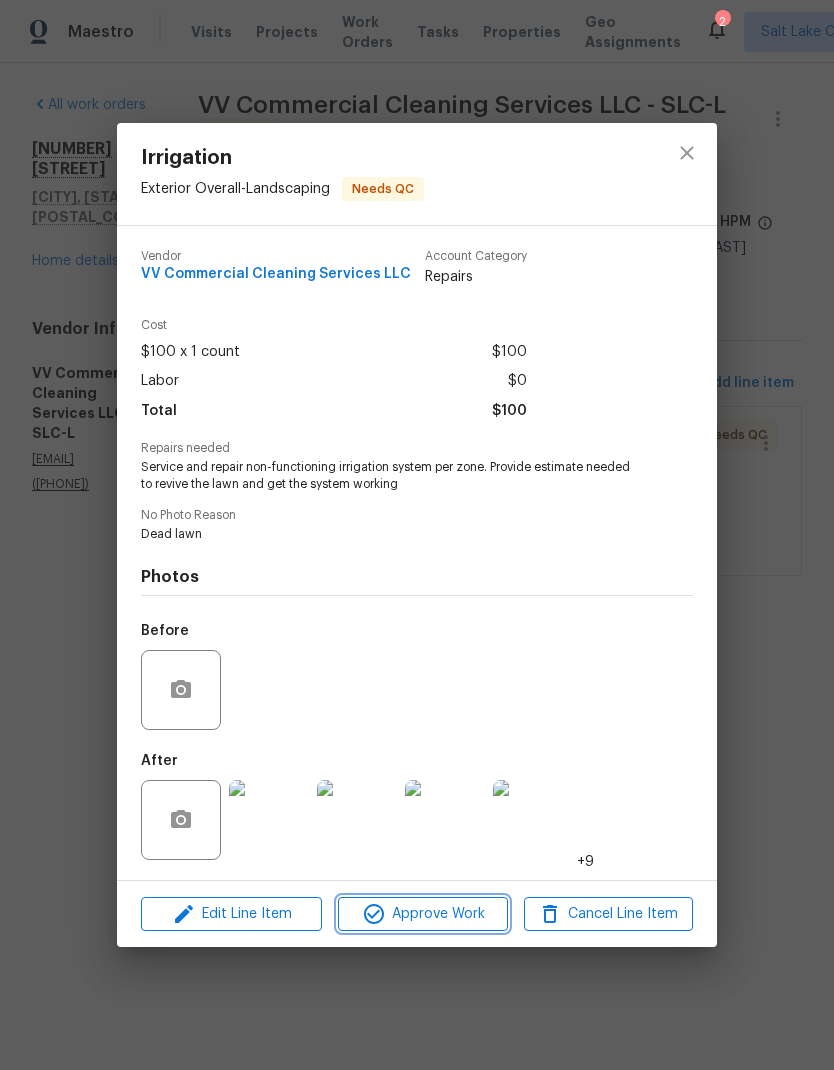 click on "Approve Work" at bounding box center (422, 914) 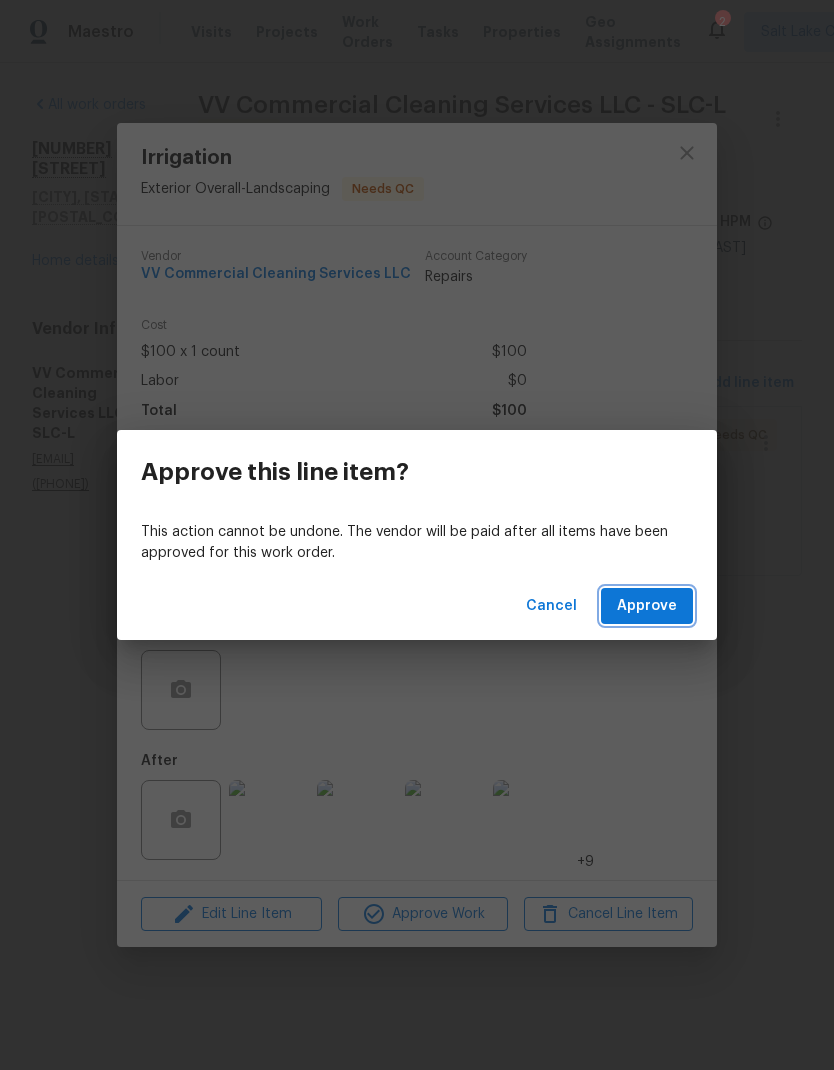 click on "Approve" at bounding box center (647, 606) 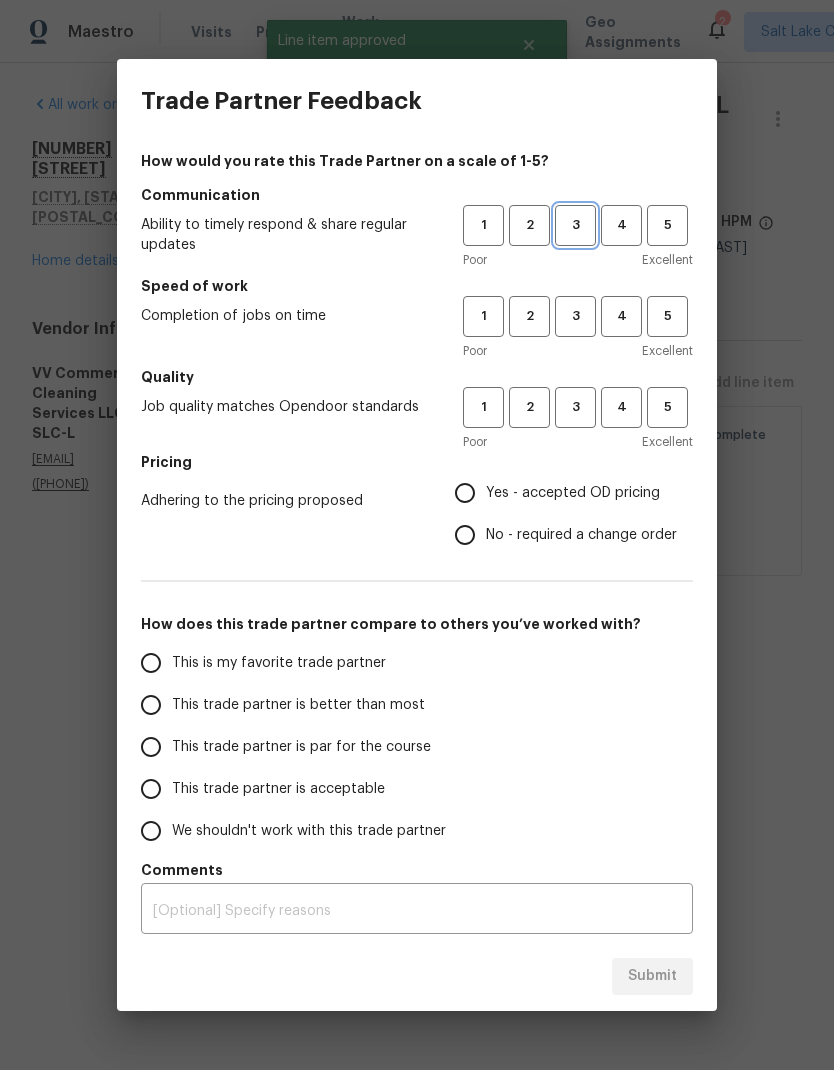click on "3" at bounding box center [575, 225] 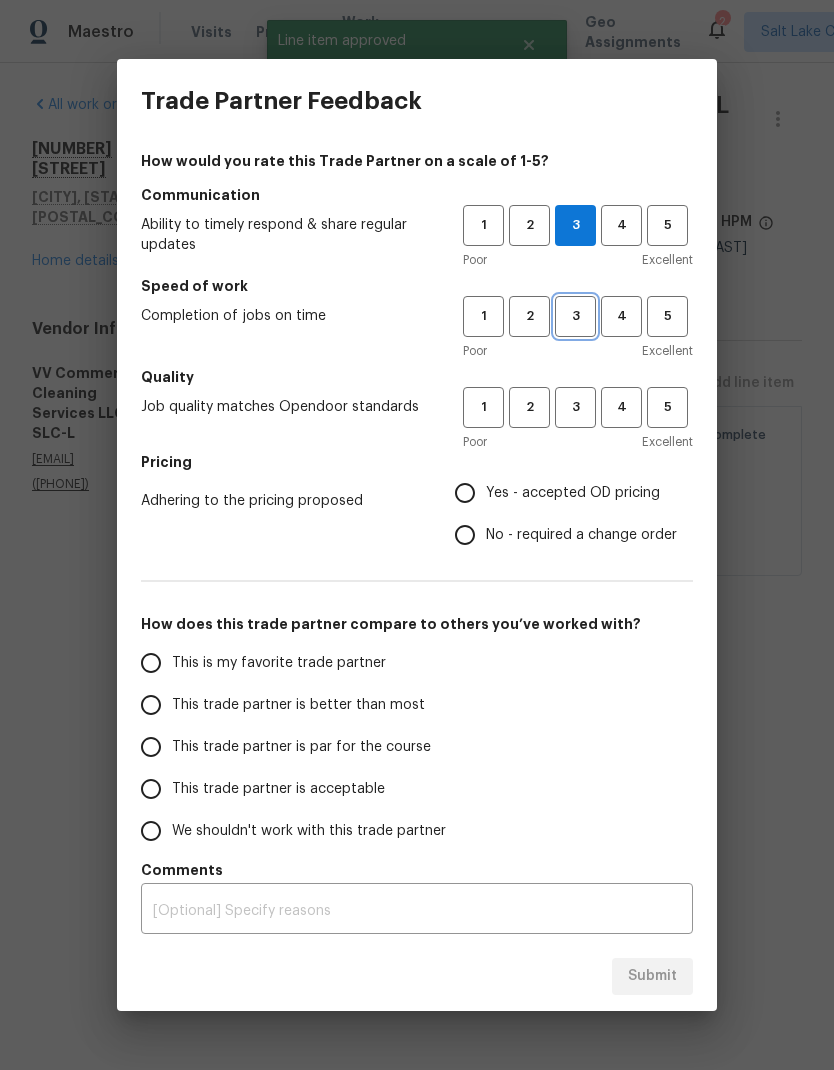 click on "3" at bounding box center [575, 316] 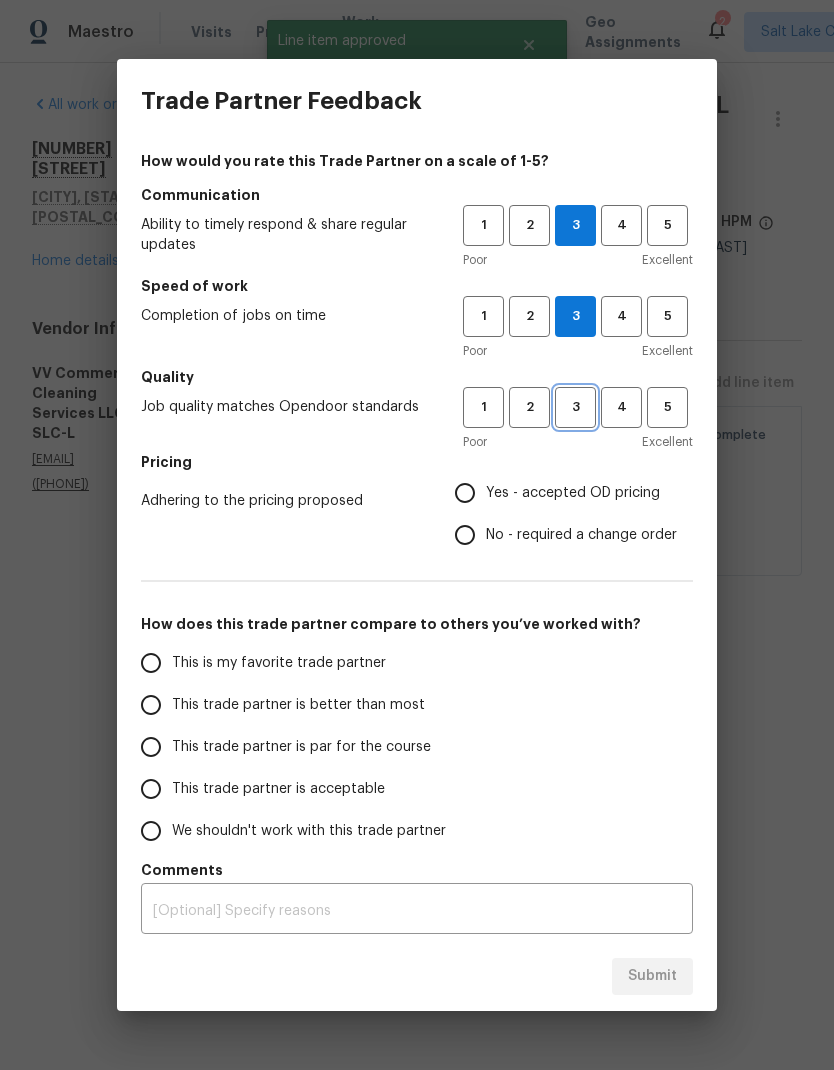 click on "3" at bounding box center [575, 407] 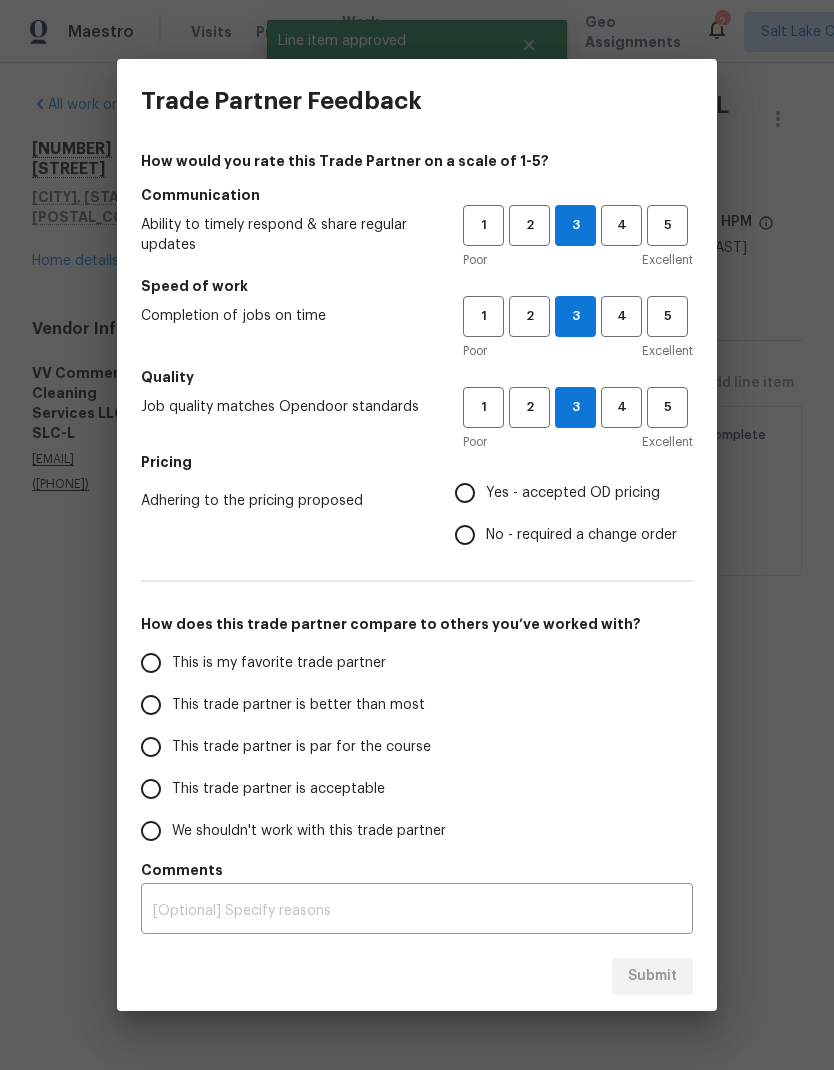 click on "Yes - accepted OD pricing" at bounding box center (465, 493) 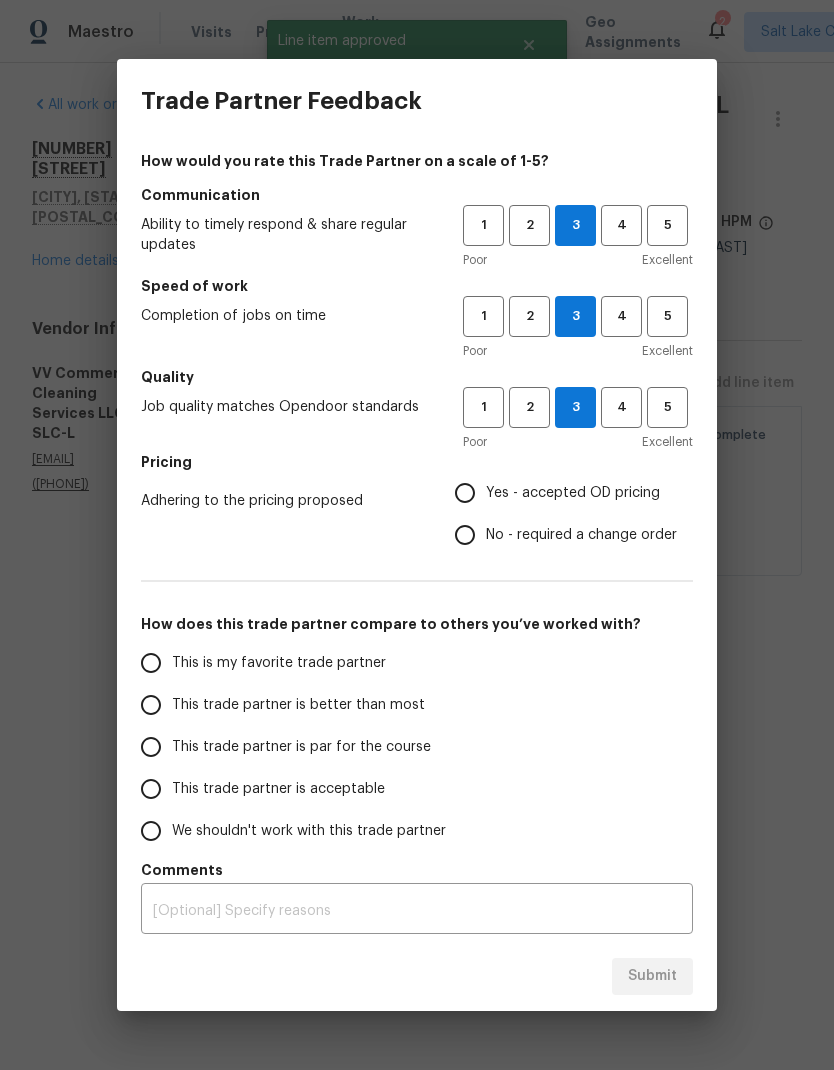 radio on "true" 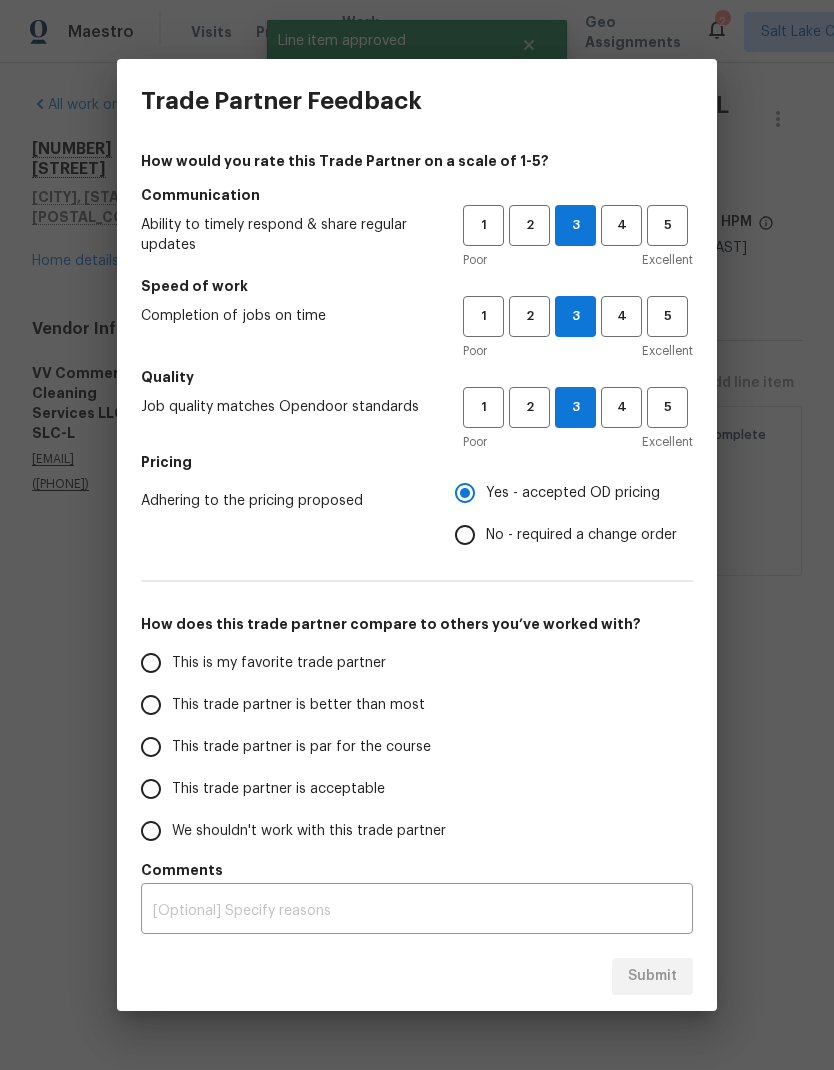 click on "This trade partner is better than most" at bounding box center [151, 705] 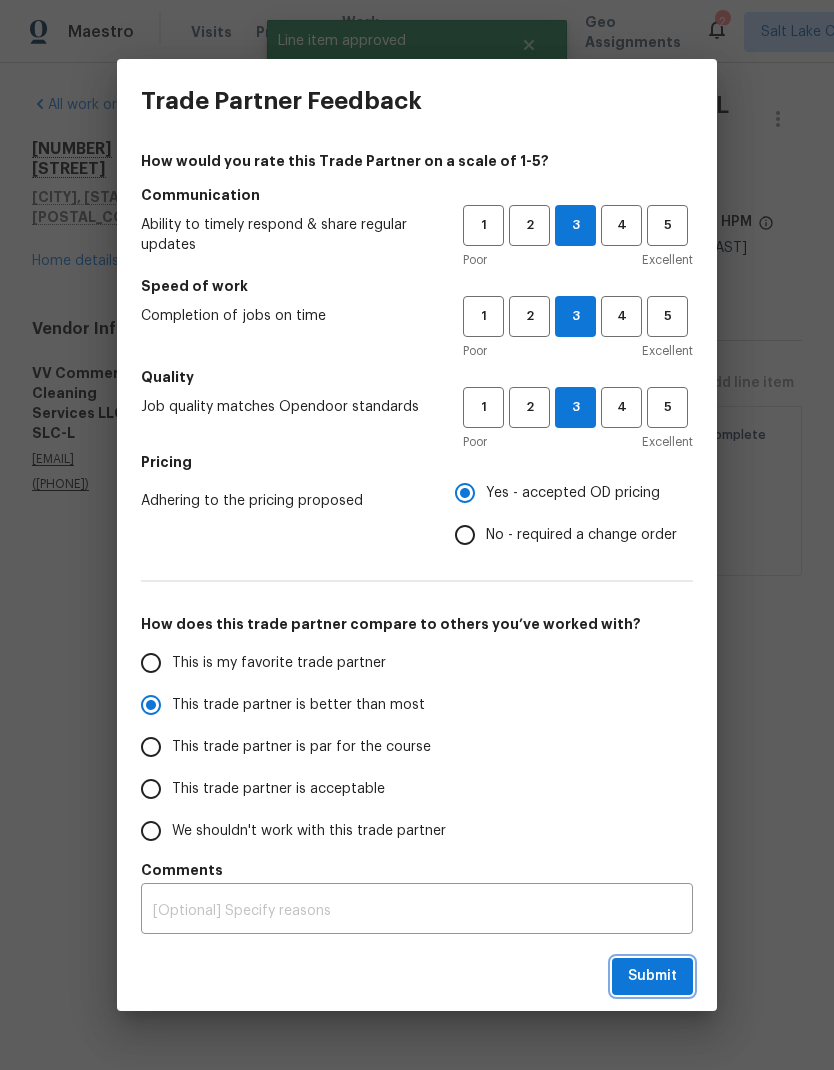 click on "Submit" at bounding box center (652, 976) 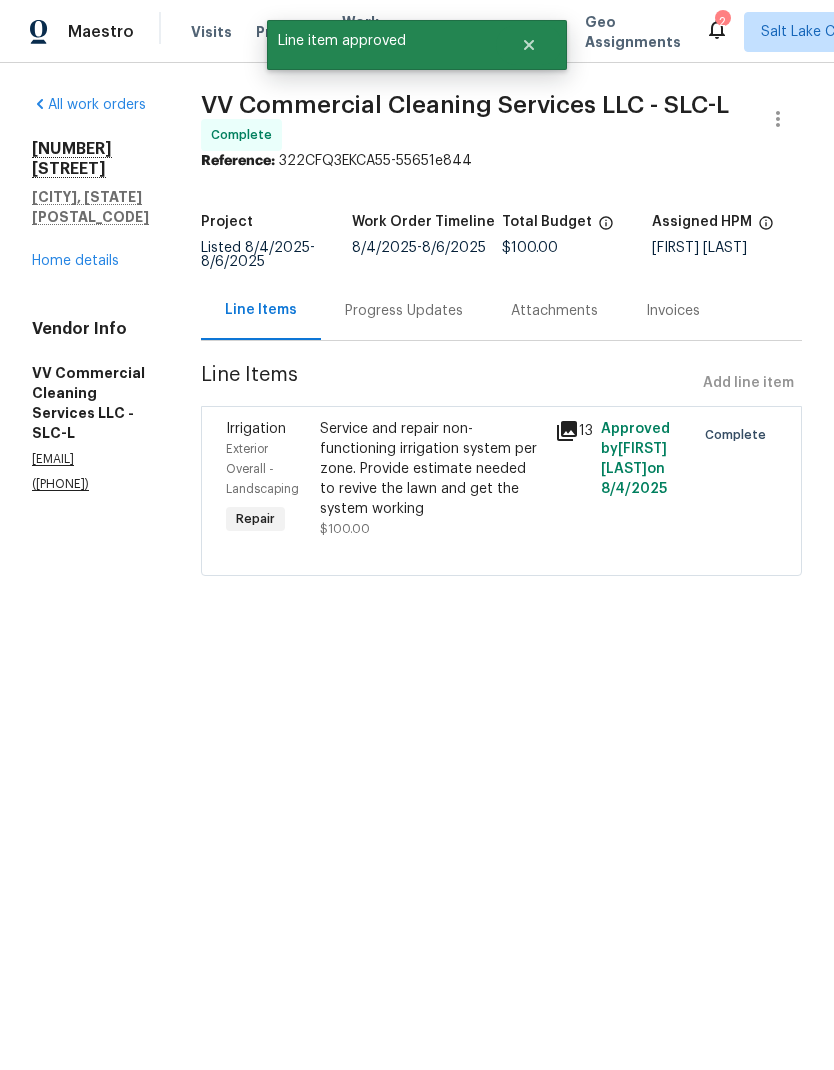 radio on "false" 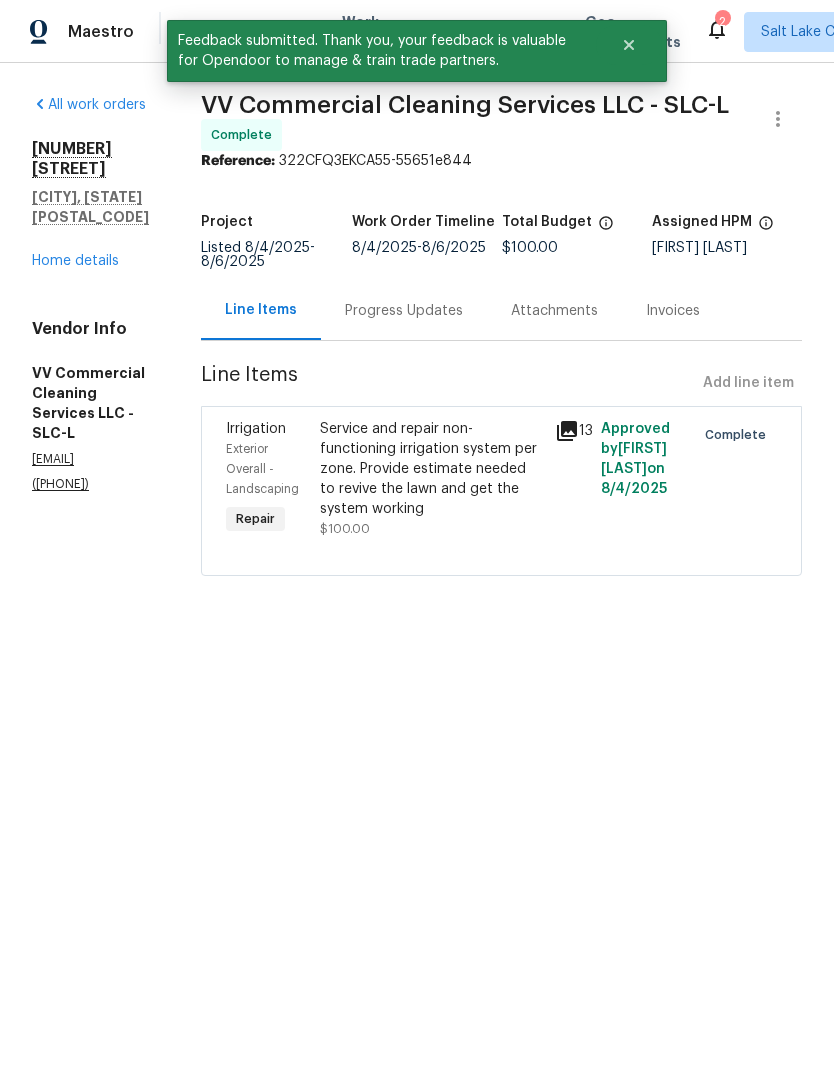 click on "Home details" at bounding box center [75, 261] 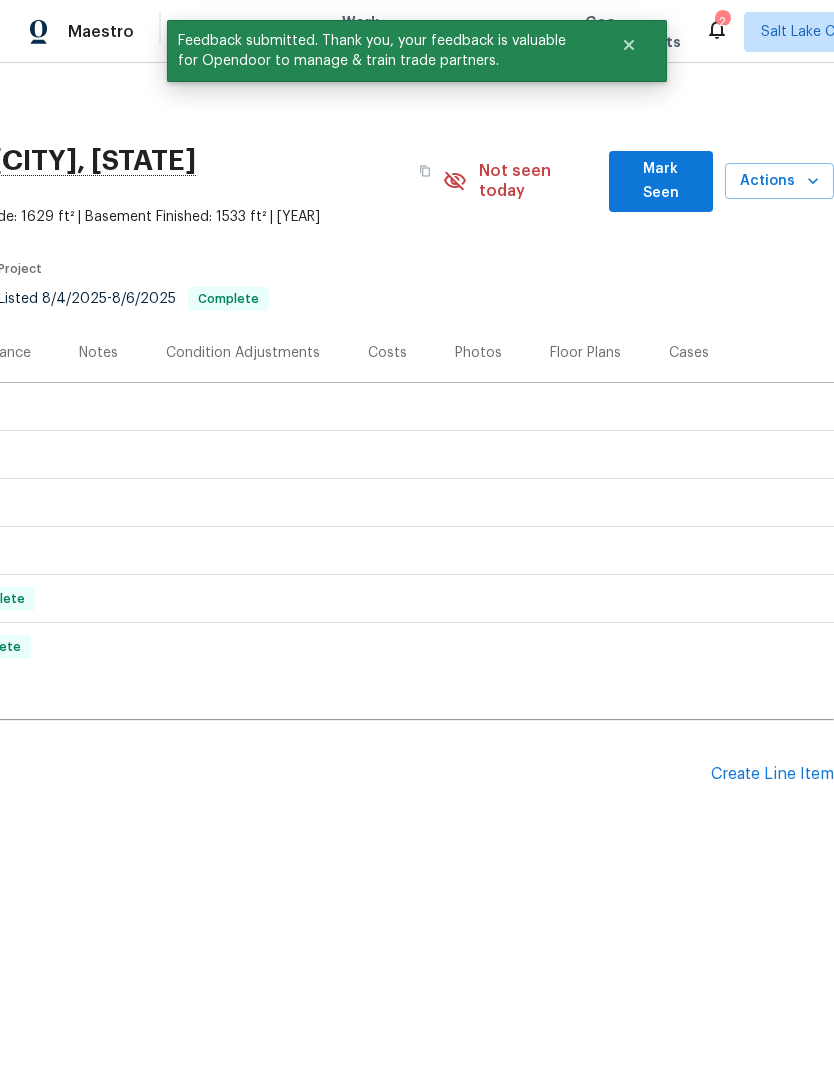 scroll, scrollTop: 0, scrollLeft: 296, axis: horizontal 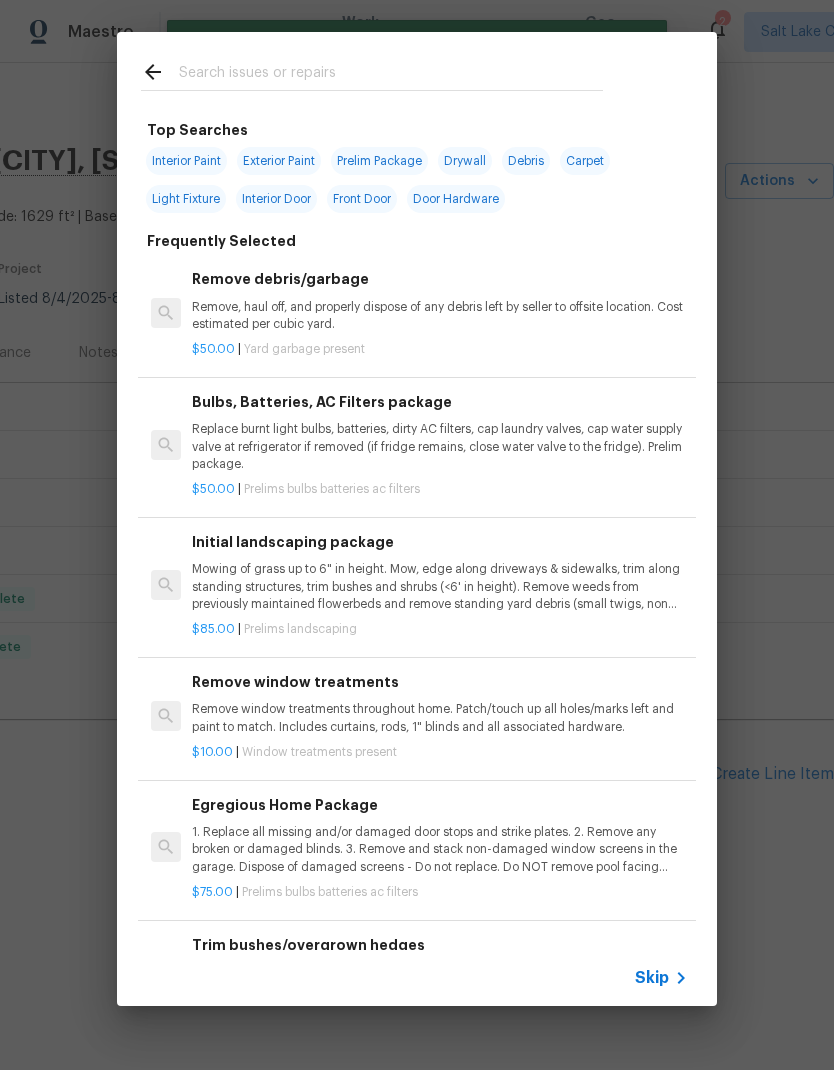 click at bounding box center (391, 75) 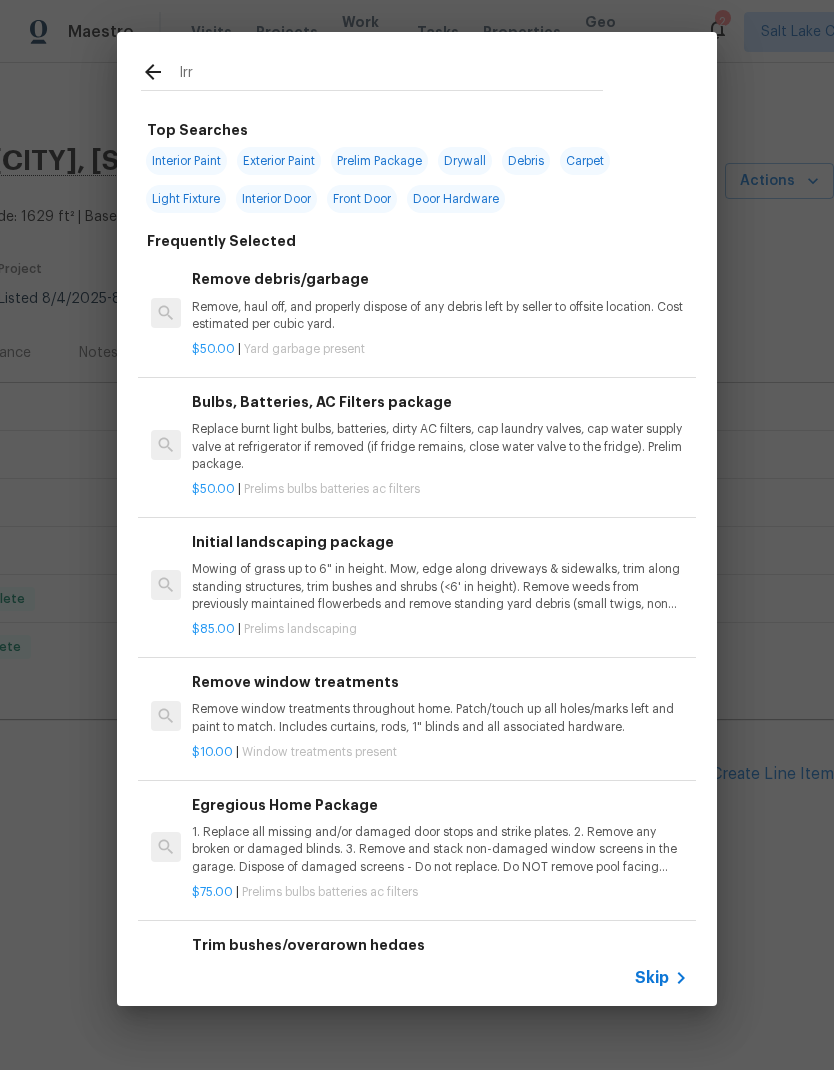 type on "Irri" 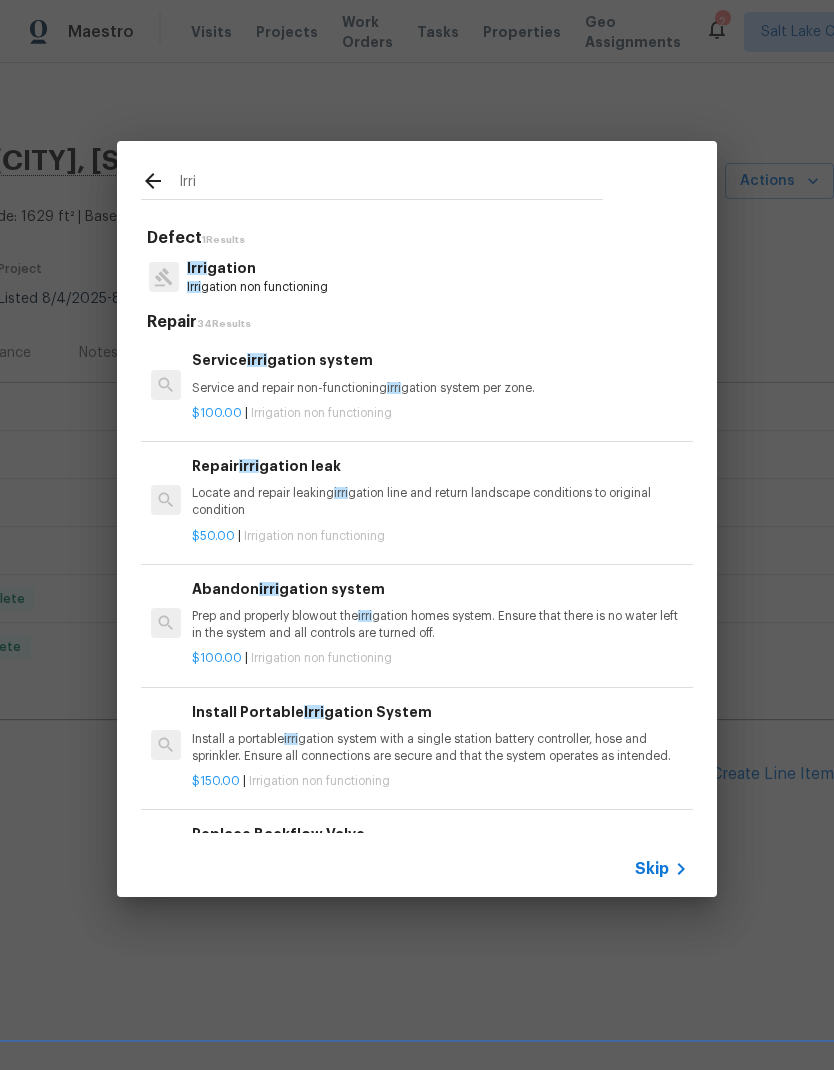 click on "Irri gation" at bounding box center (257, 268) 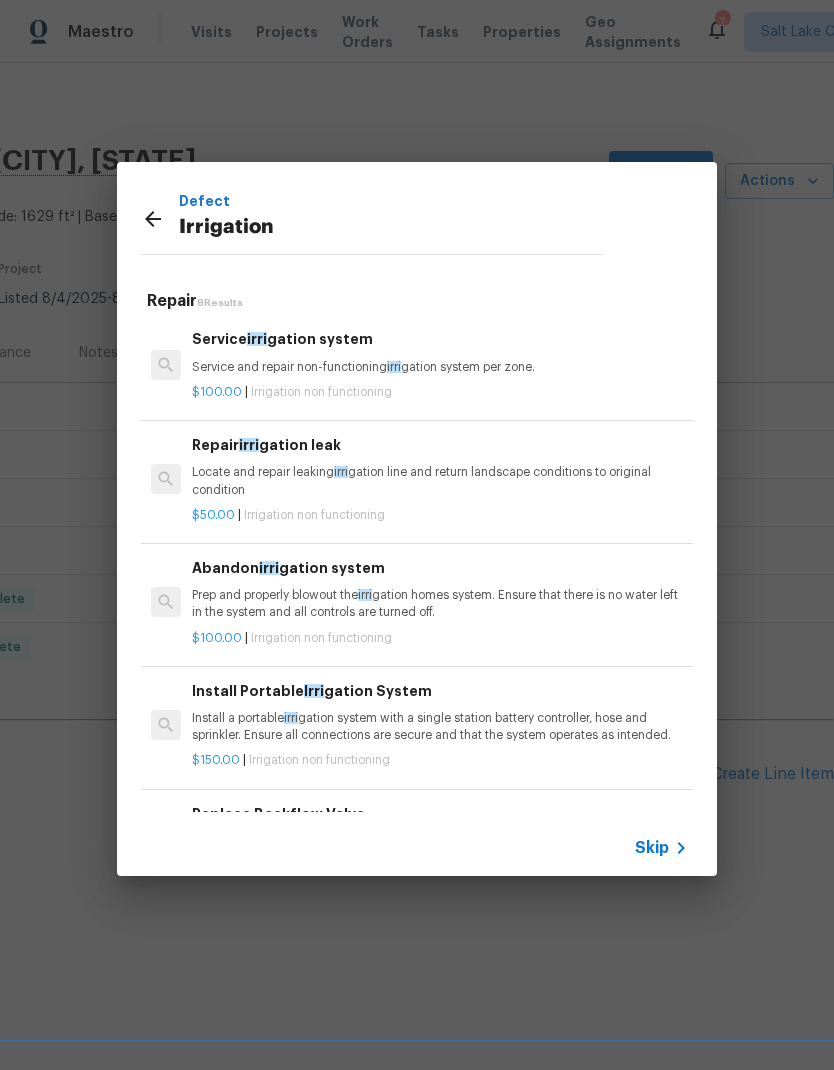 click on "Service and repair non-functioning  irri gation system per zone." at bounding box center (440, 367) 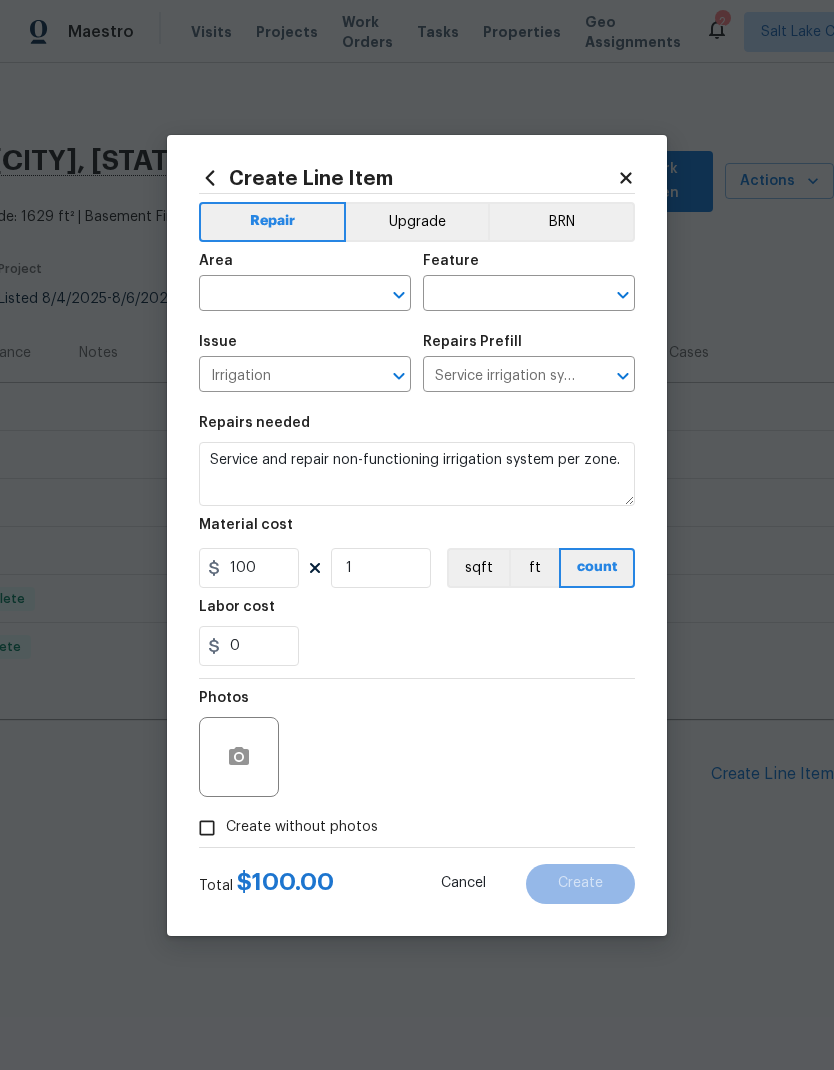 click at bounding box center (277, 295) 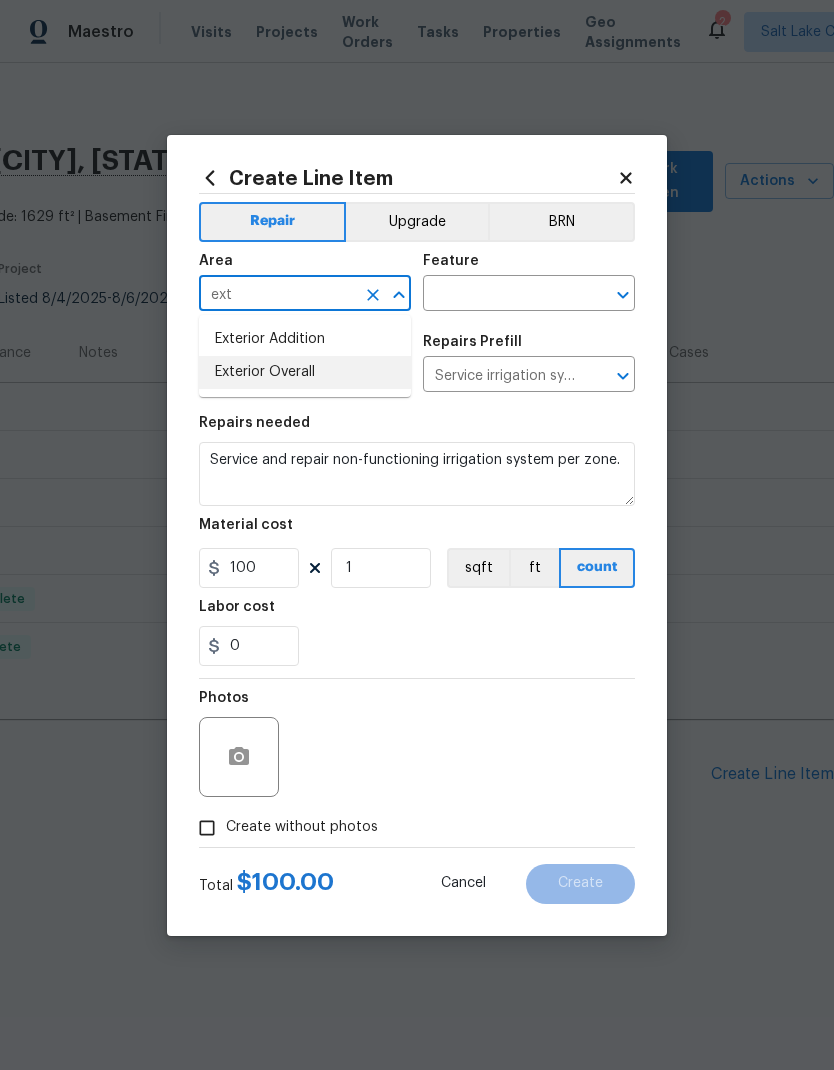 click on "Exterior Overall" at bounding box center (305, 372) 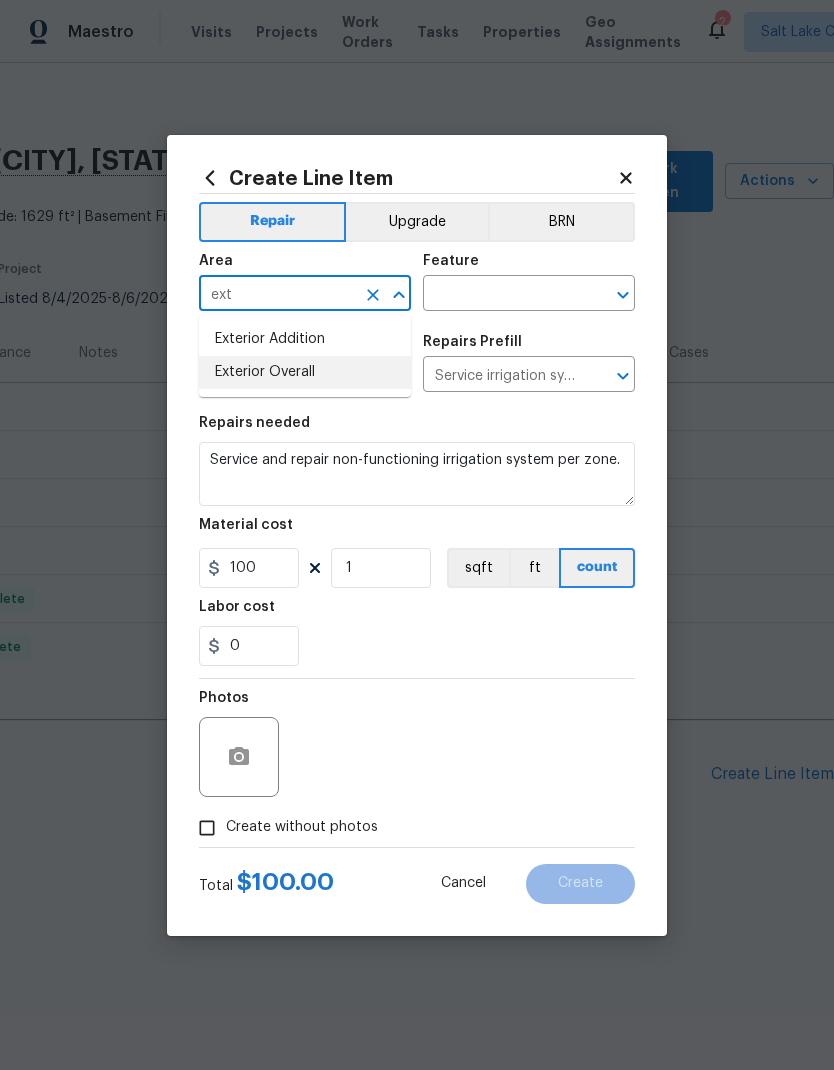 type on "Exterior Overall" 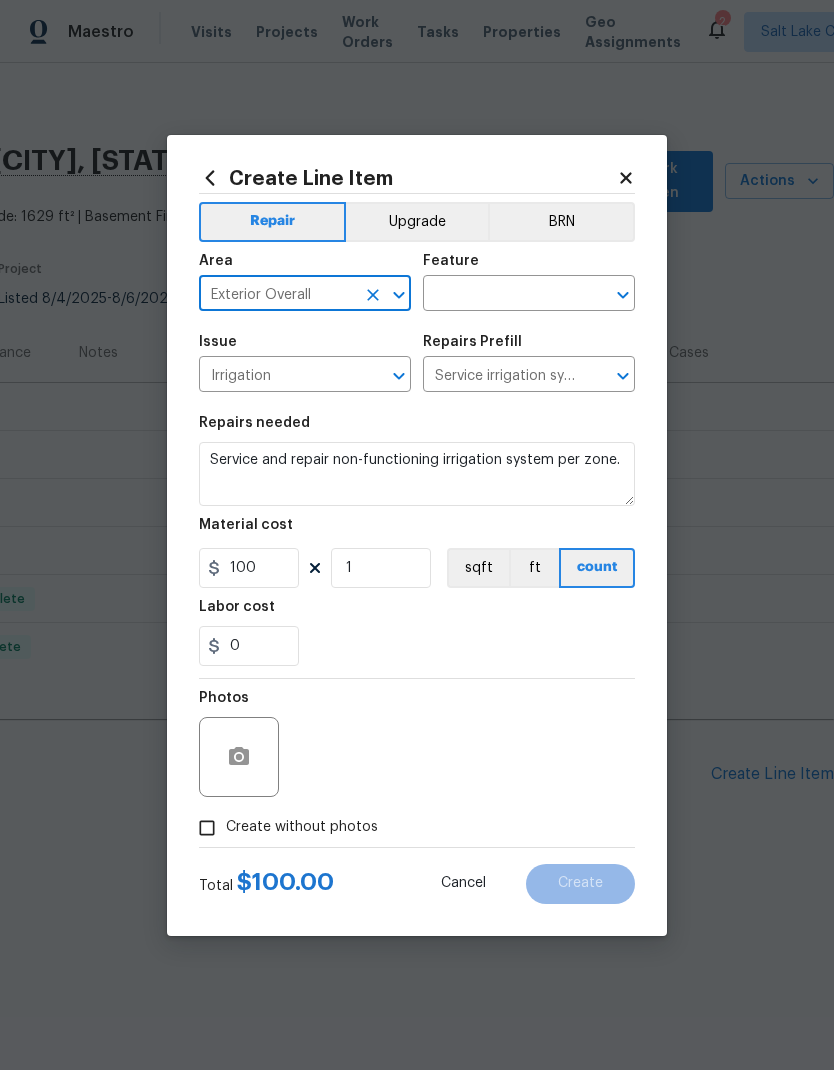 click at bounding box center [501, 295] 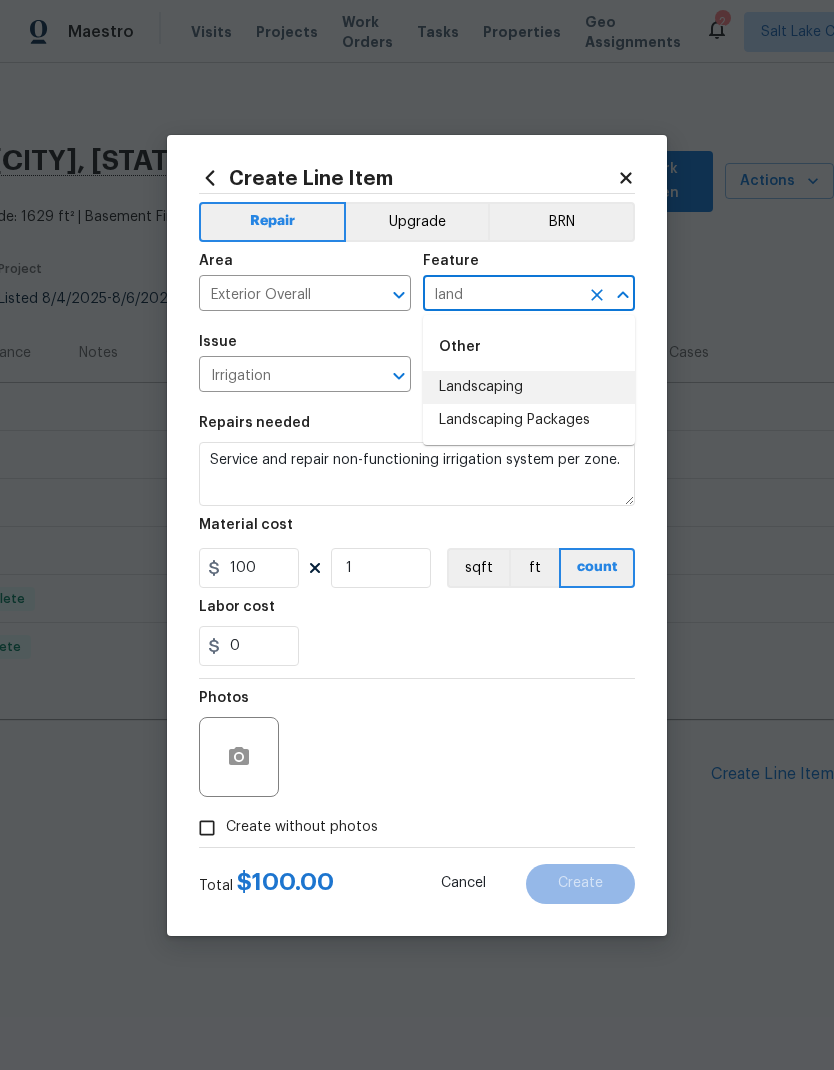 click on "Landscaping" at bounding box center [529, 387] 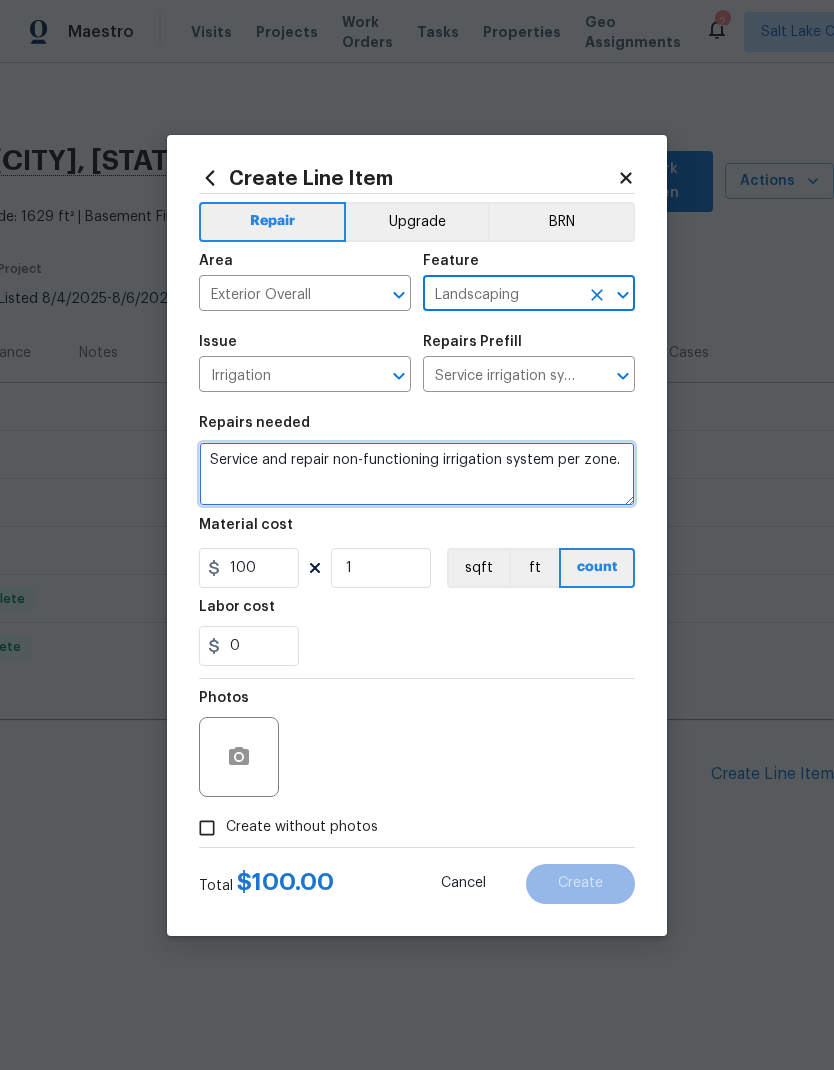 click on "Service and repair non-functioning irrigation system per zone." at bounding box center [417, 474] 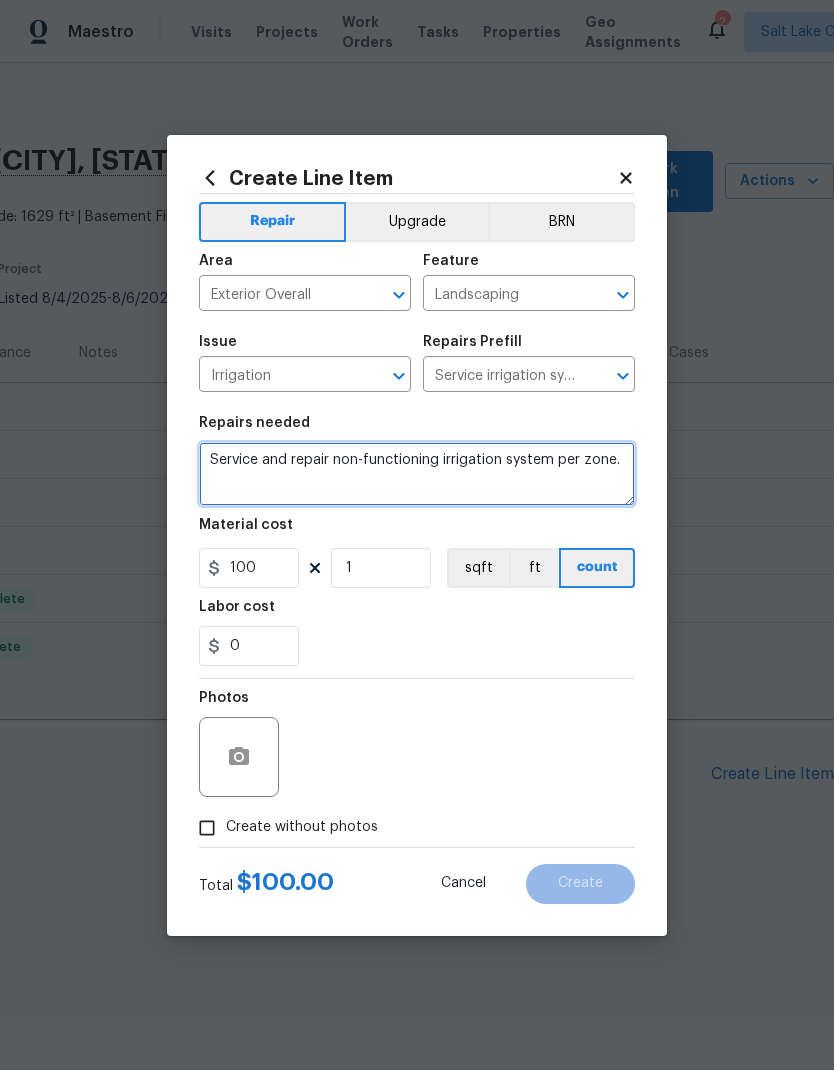click on "Service and repair non-functioning irrigation system per zone." at bounding box center [417, 474] 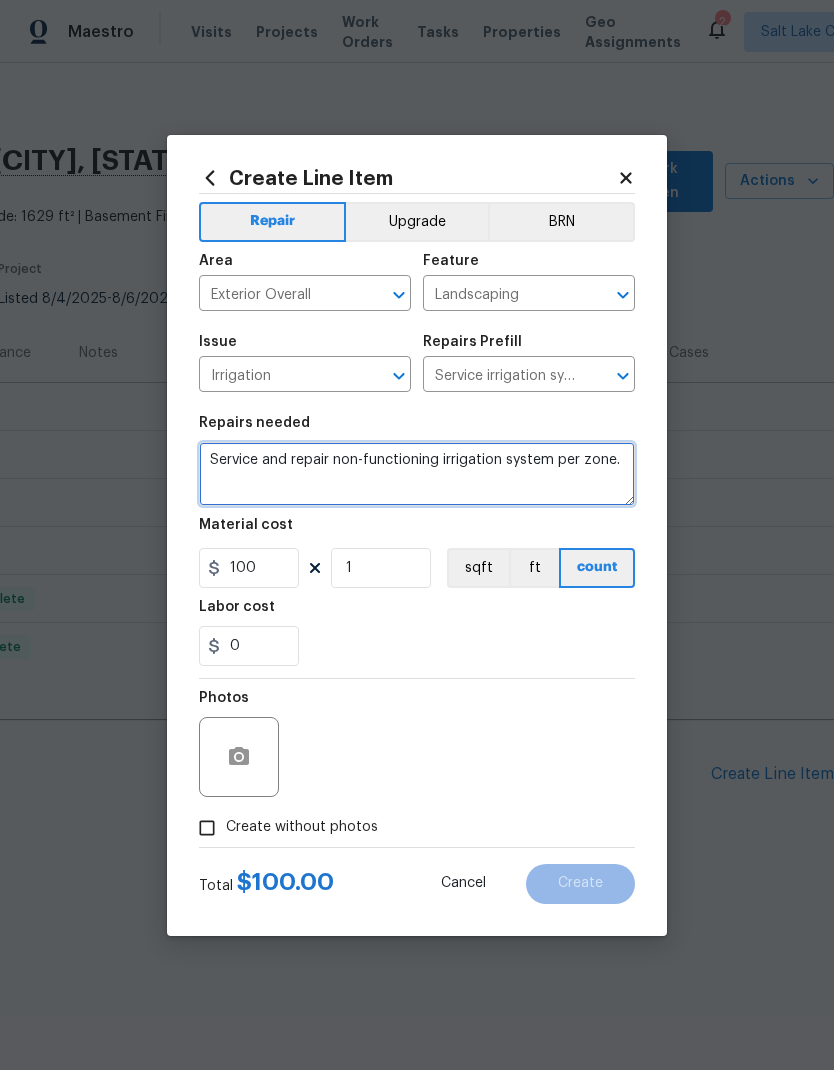 click on "Service and repair non-functioning irrigation system per zone." at bounding box center (417, 474) 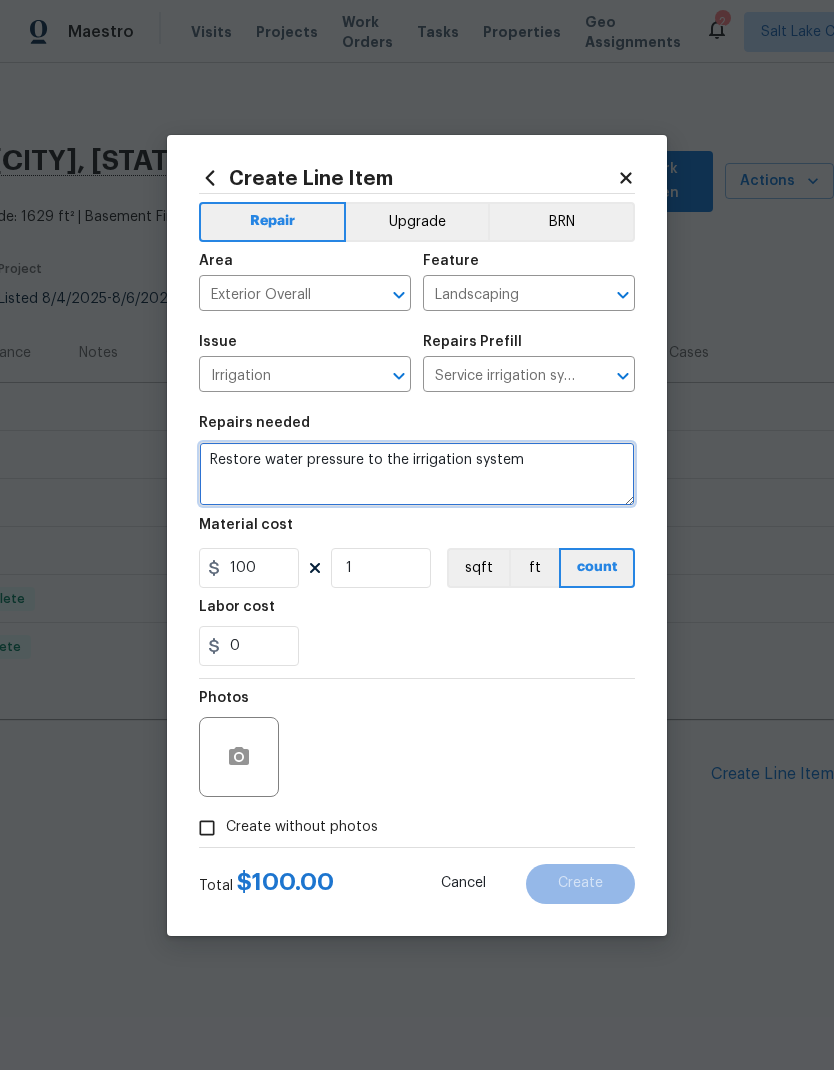 type on "Restore water pressure to the irrigation system" 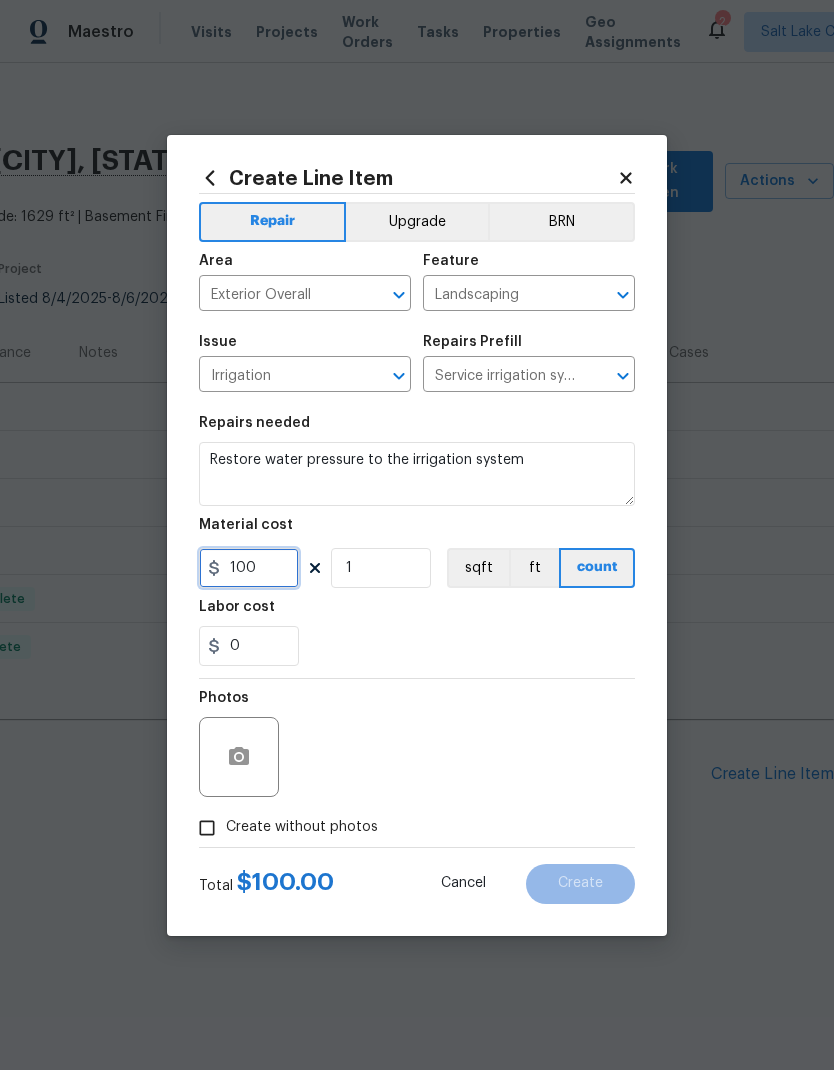 click on "100" at bounding box center [249, 568] 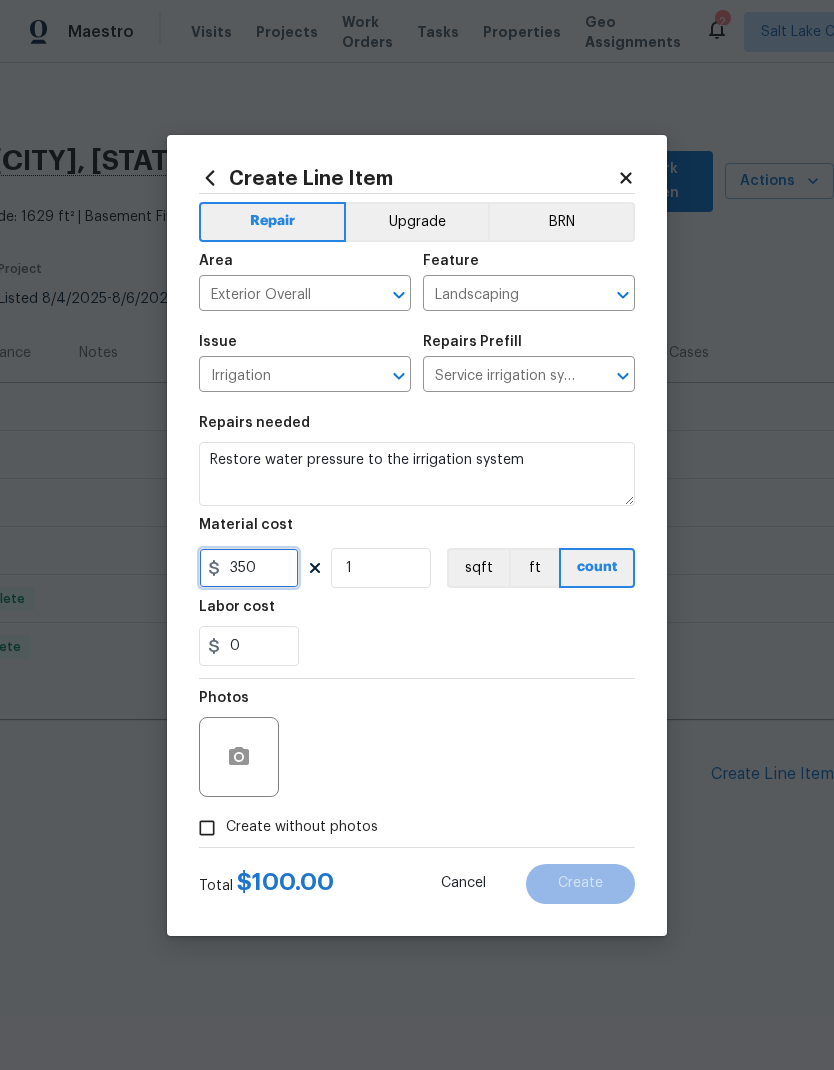type on "350" 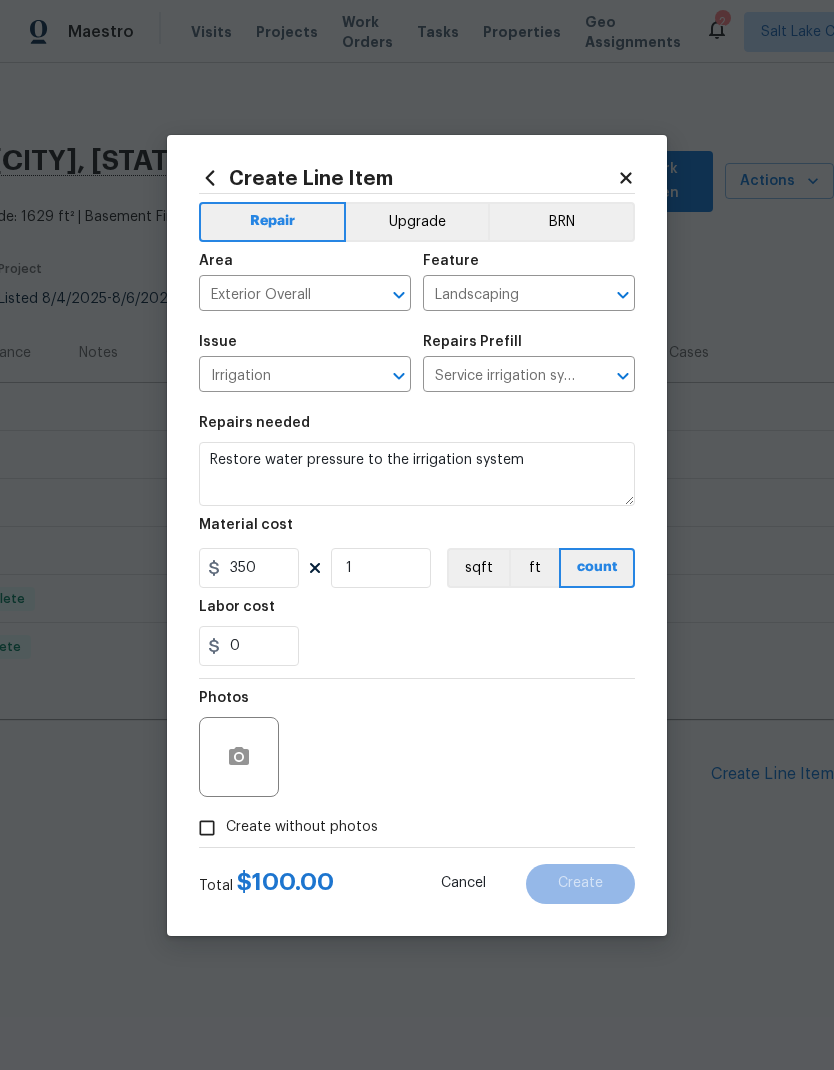 click on "0" at bounding box center [417, 646] 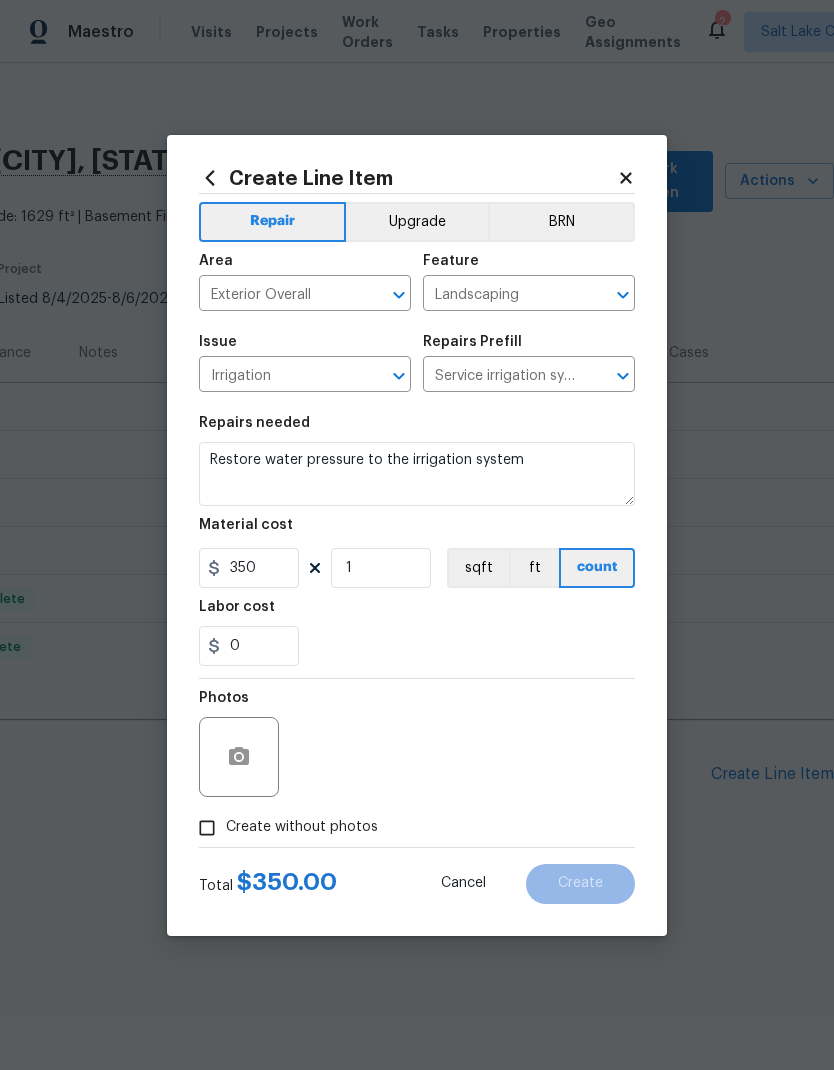 click on "Create without photos" at bounding box center (207, 828) 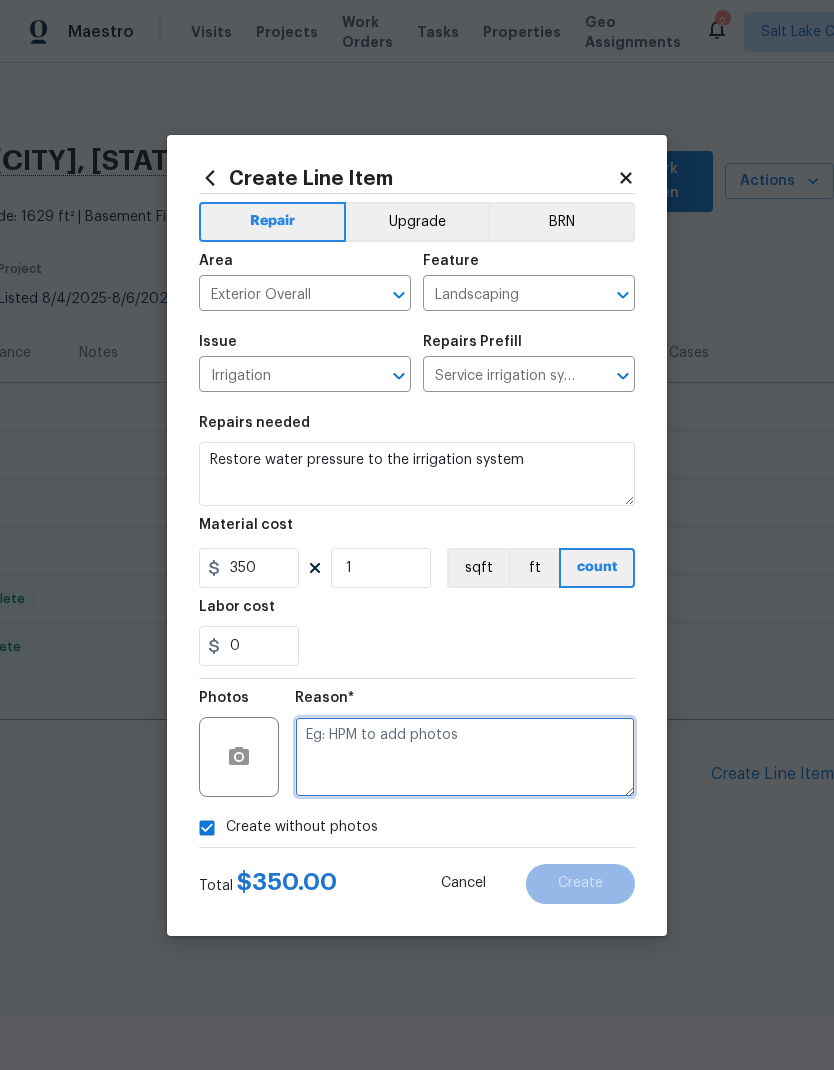 click at bounding box center [465, 757] 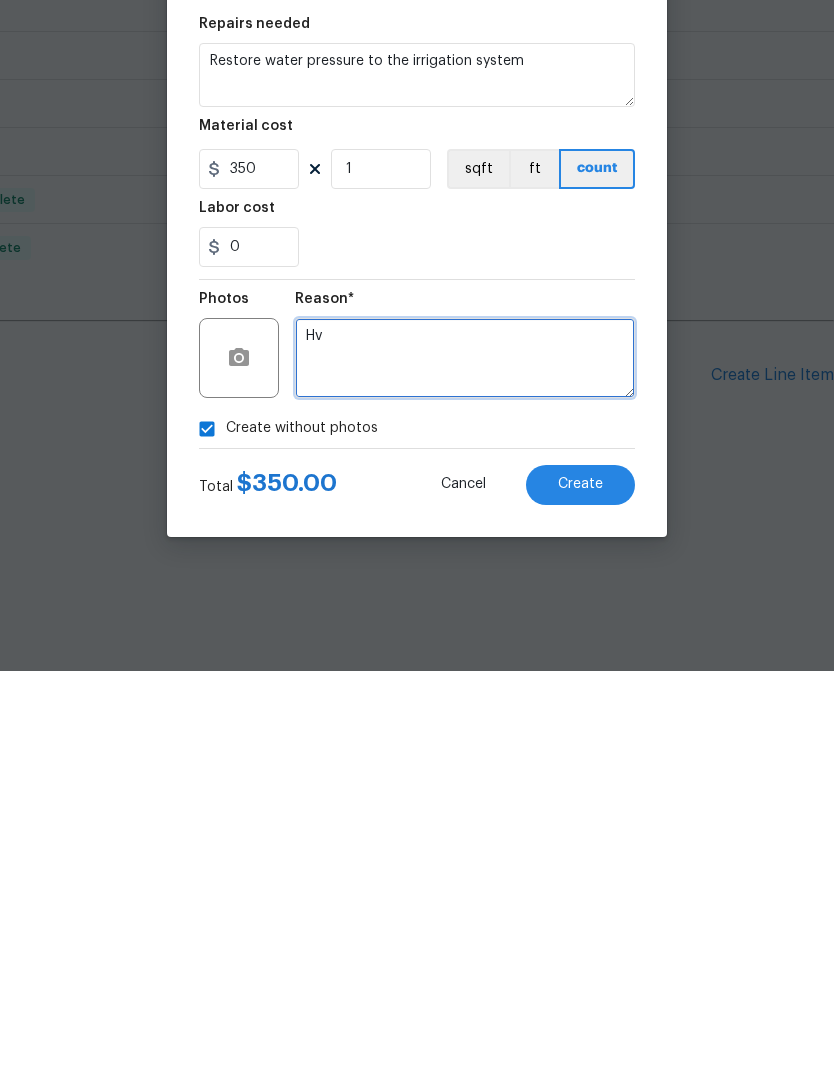 type on "H" 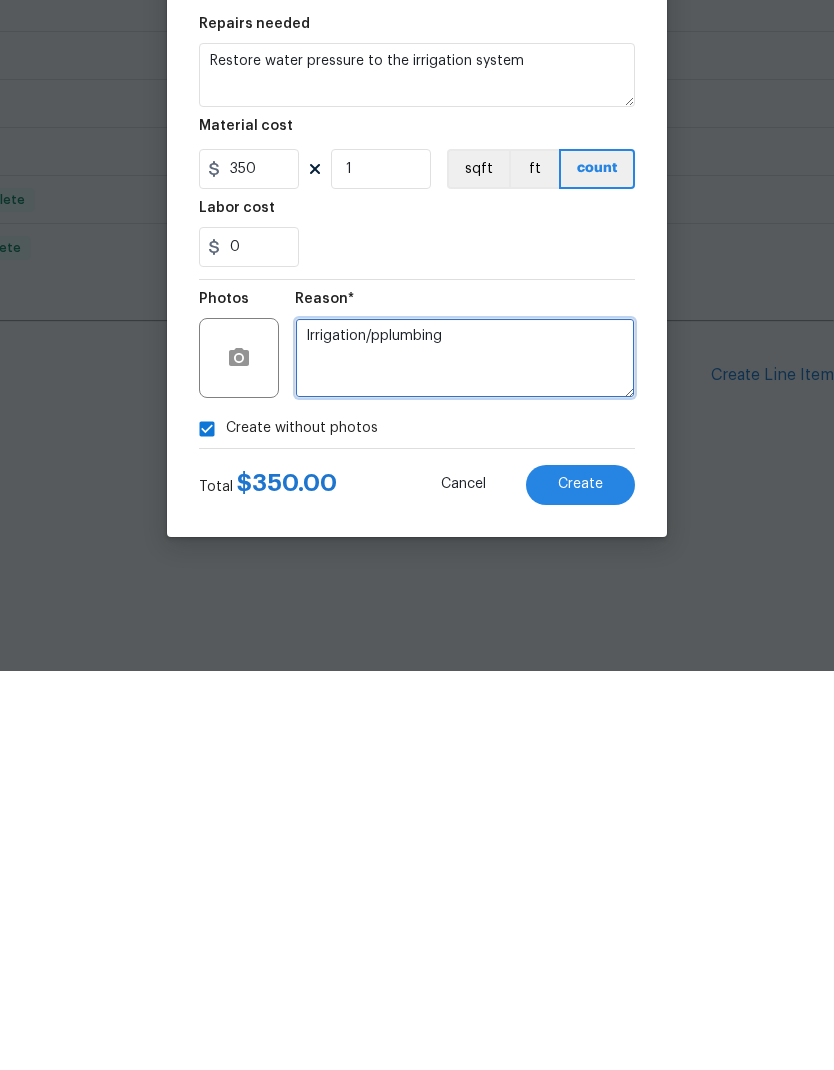 type on "Irrigation/pplumbing" 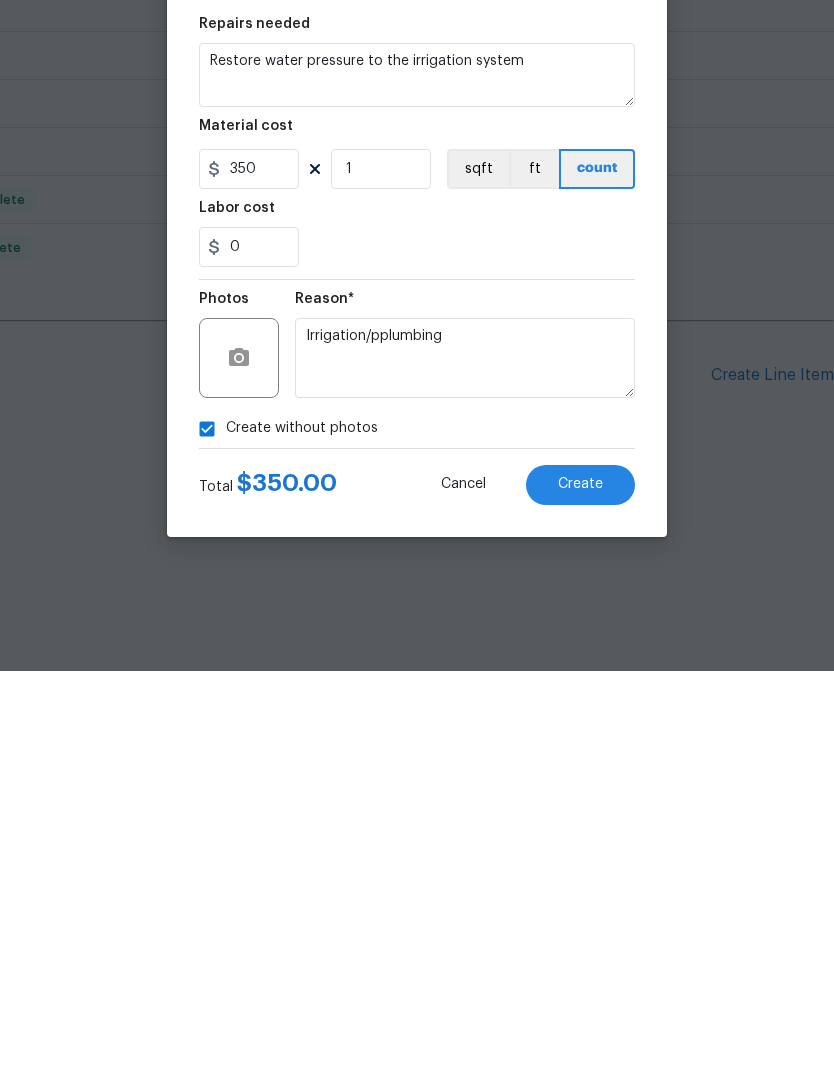 click on "Create" at bounding box center (580, 883) 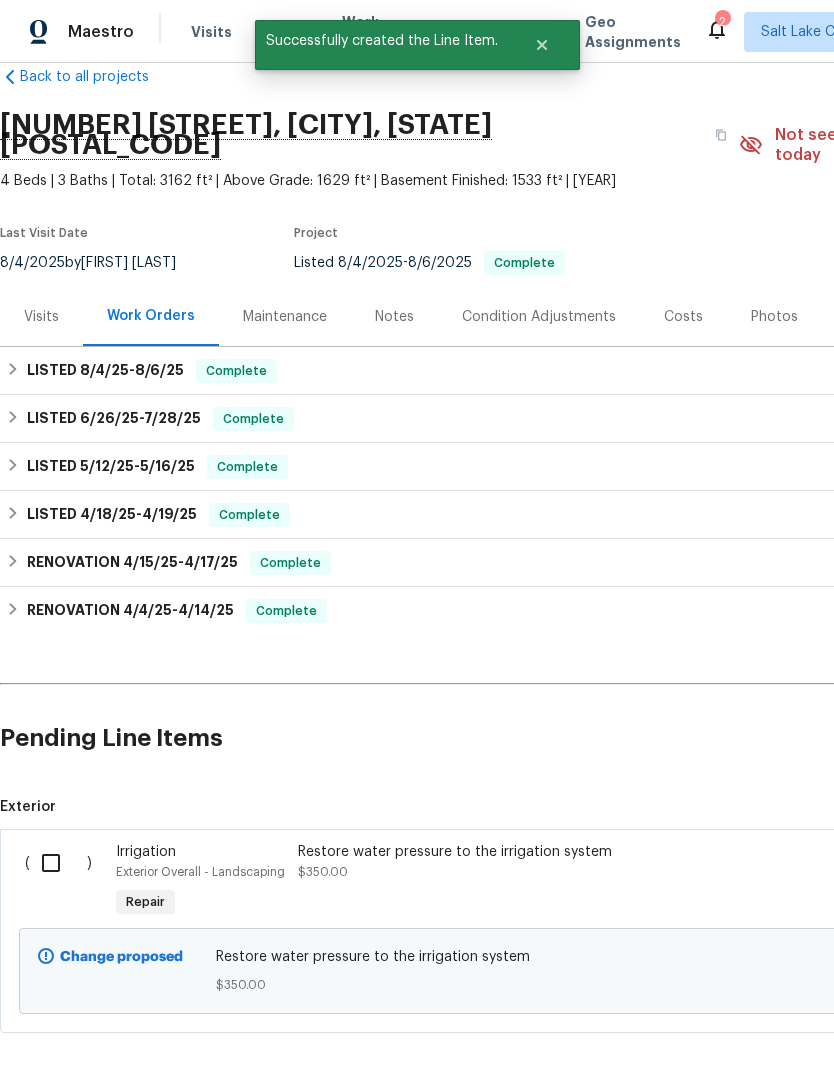 scroll, scrollTop: 35, scrollLeft: 0, axis: vertical 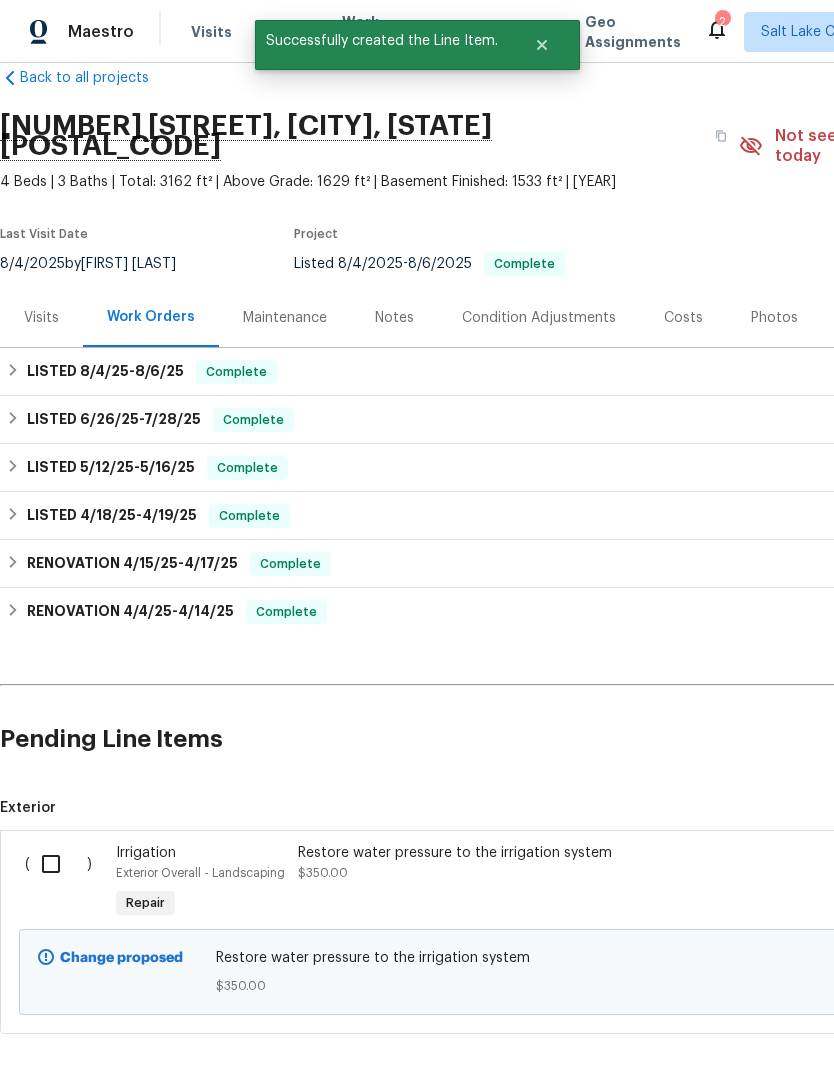 click at bounding box center (58, 864) 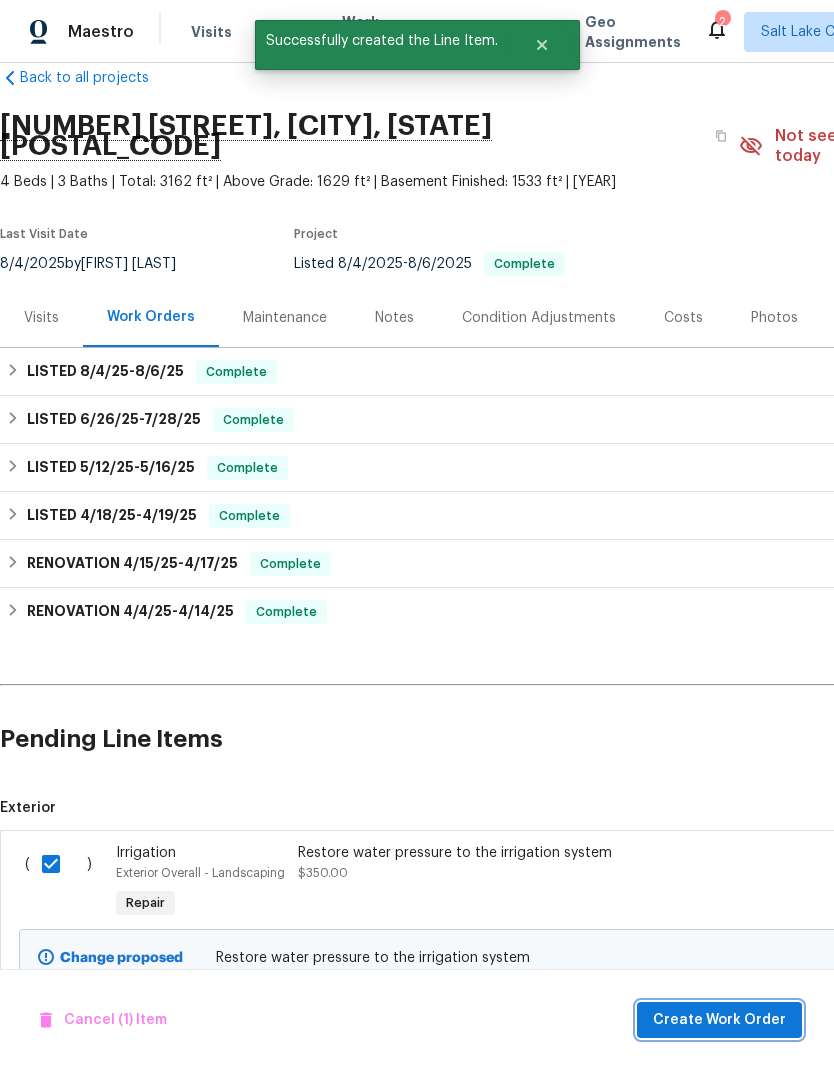 click on "Create Work Order" at bounding box center [719, 1020] 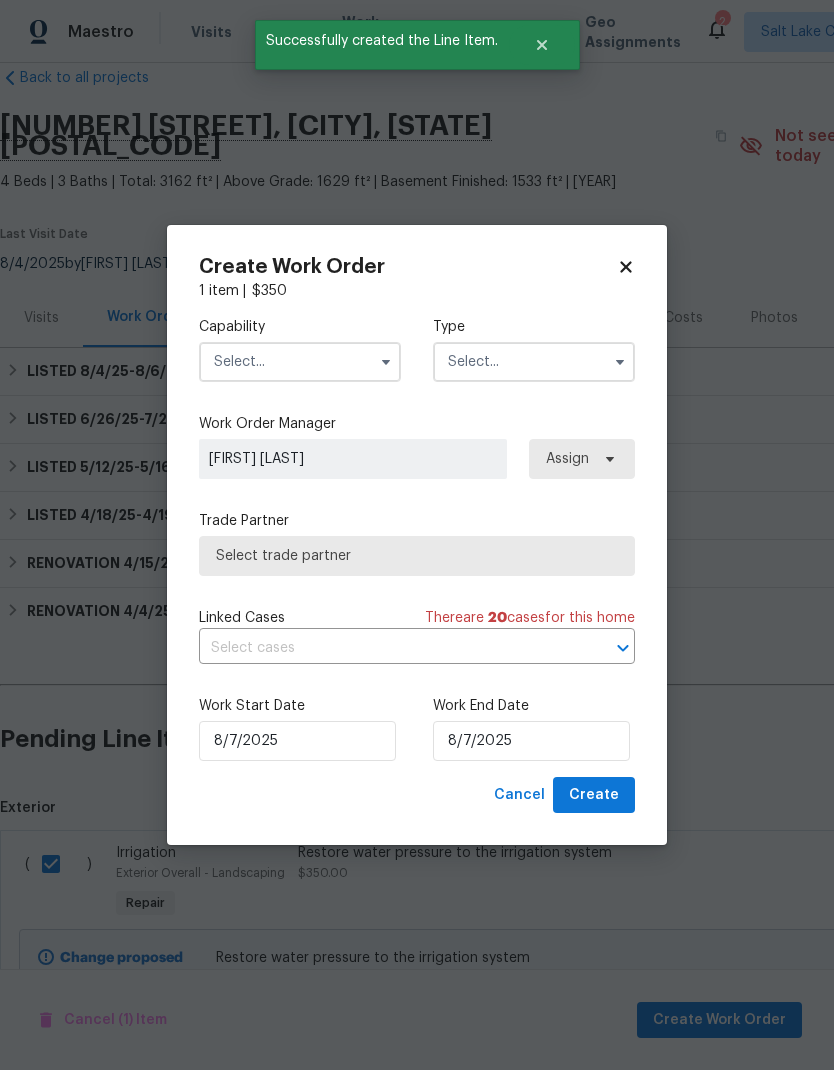 click at bounding box center [300, 362] 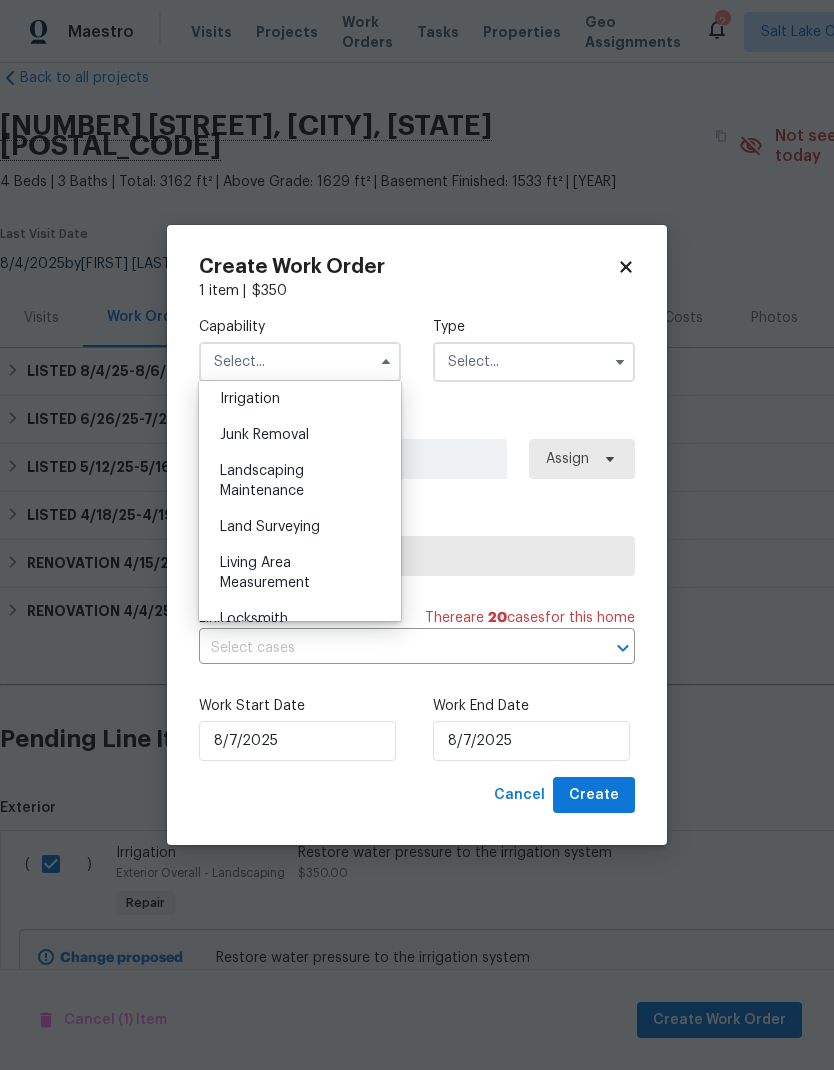 scroll, scrollTop: 1250, scrollLeft: 0, axis: vertical 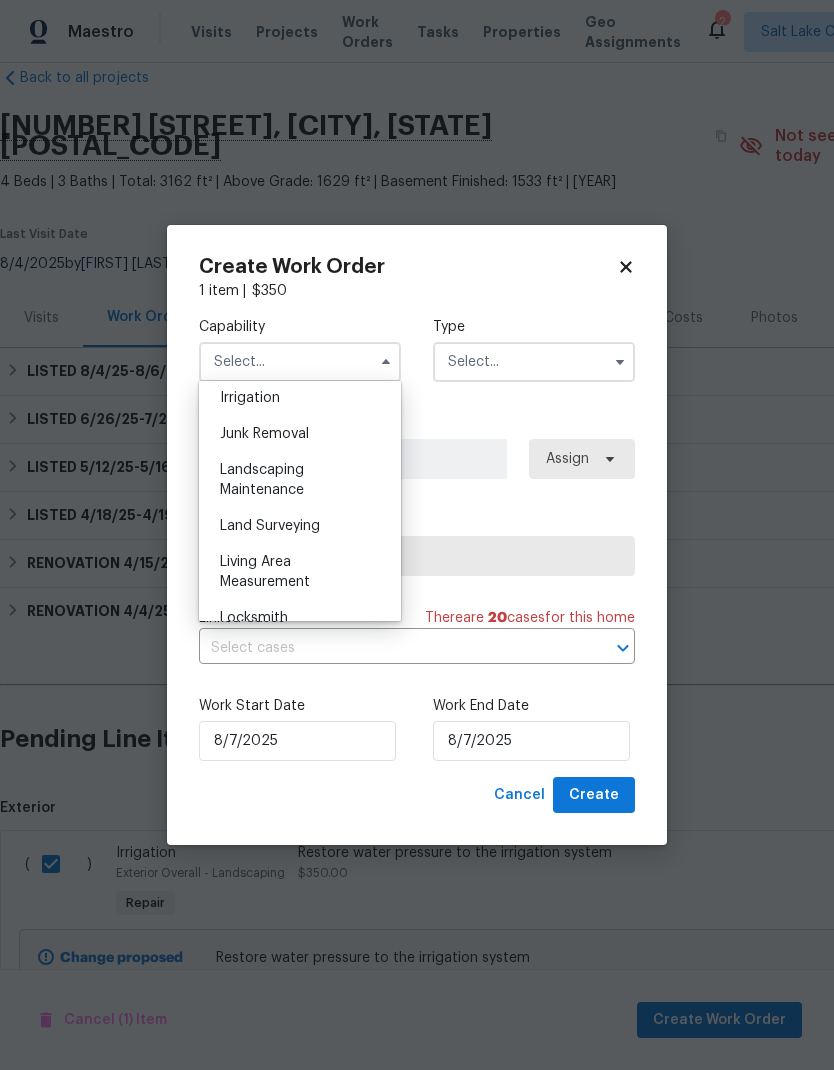 click on "Landscaping Maintenance" at bounding box center (300, 480) 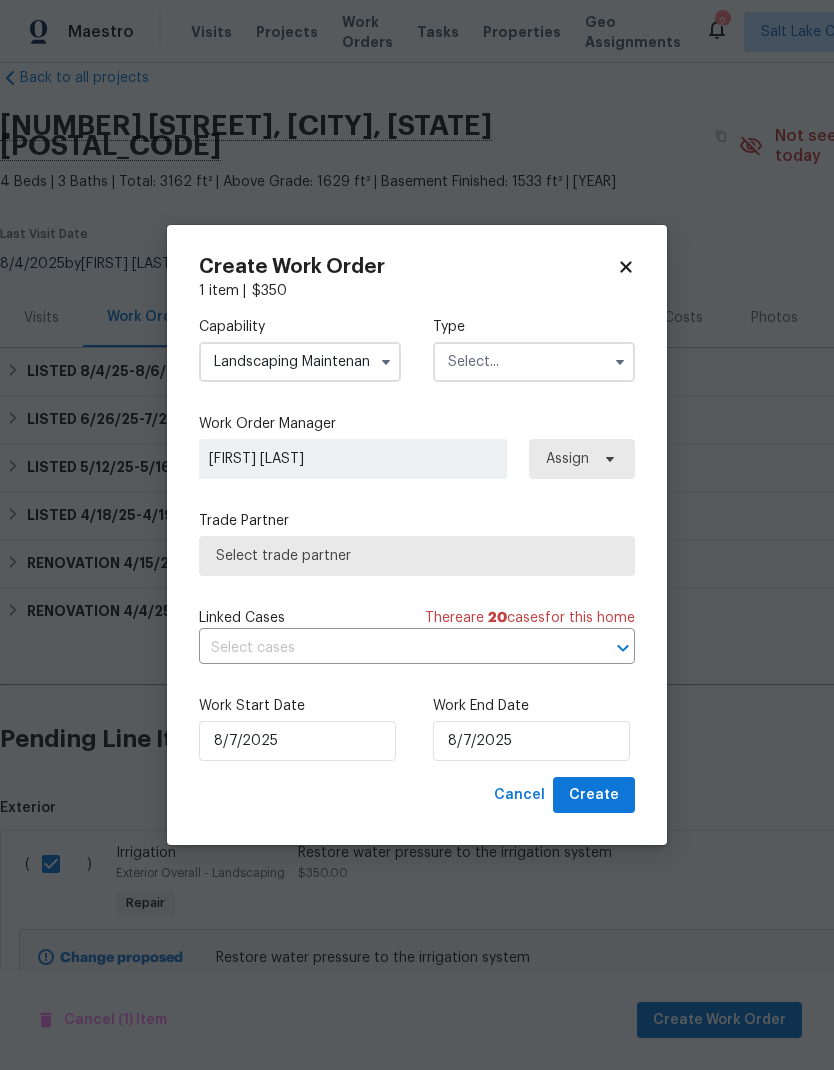 click at bounding box center [534, 362] 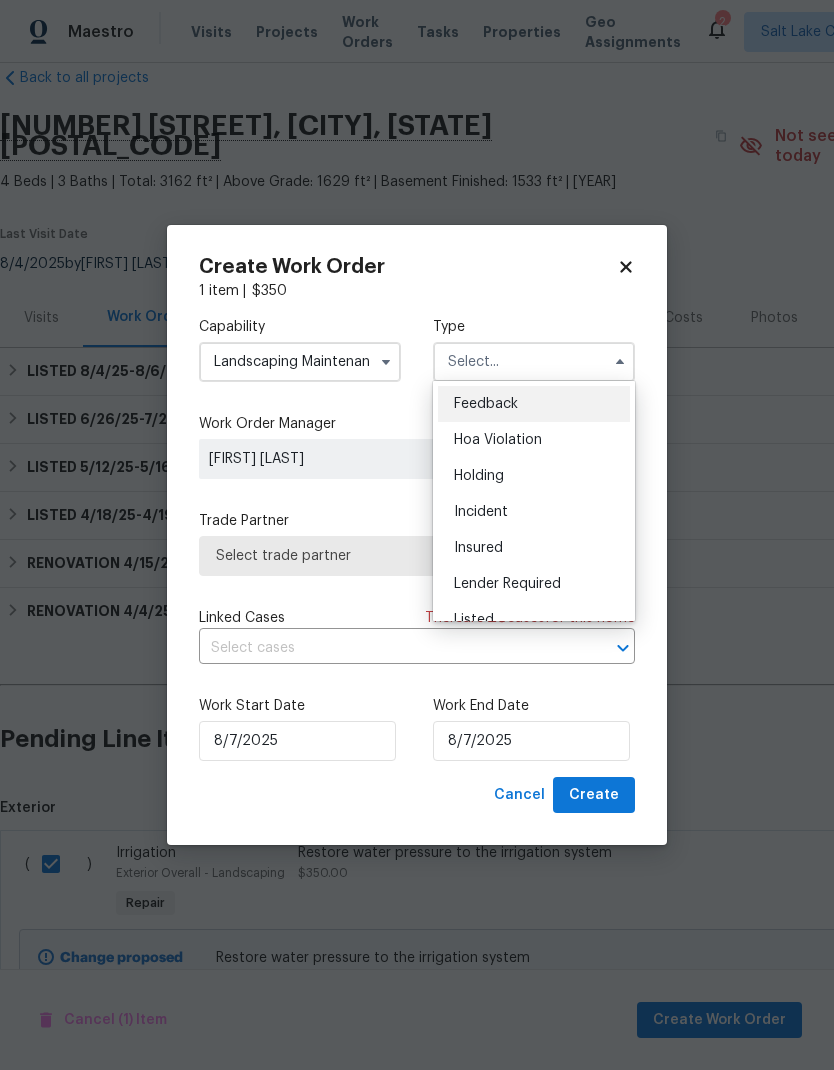 click on "Listed" at bounding box center (534, 620) 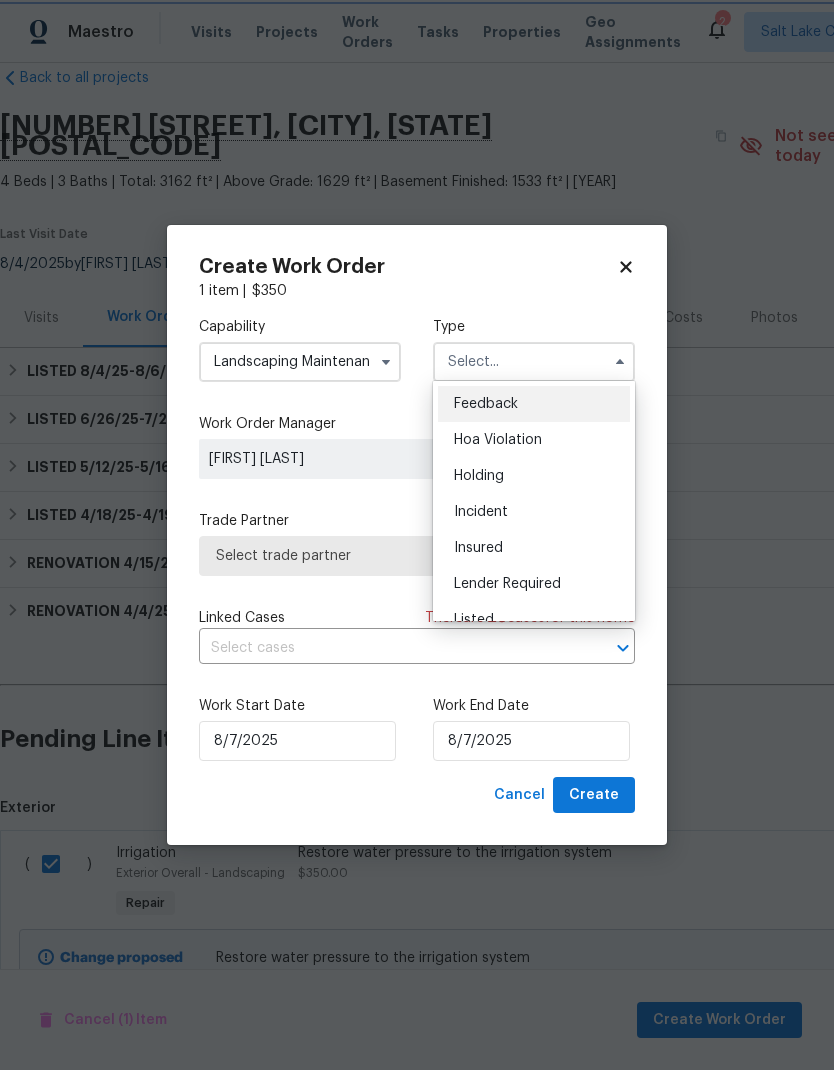 type on "Listed" 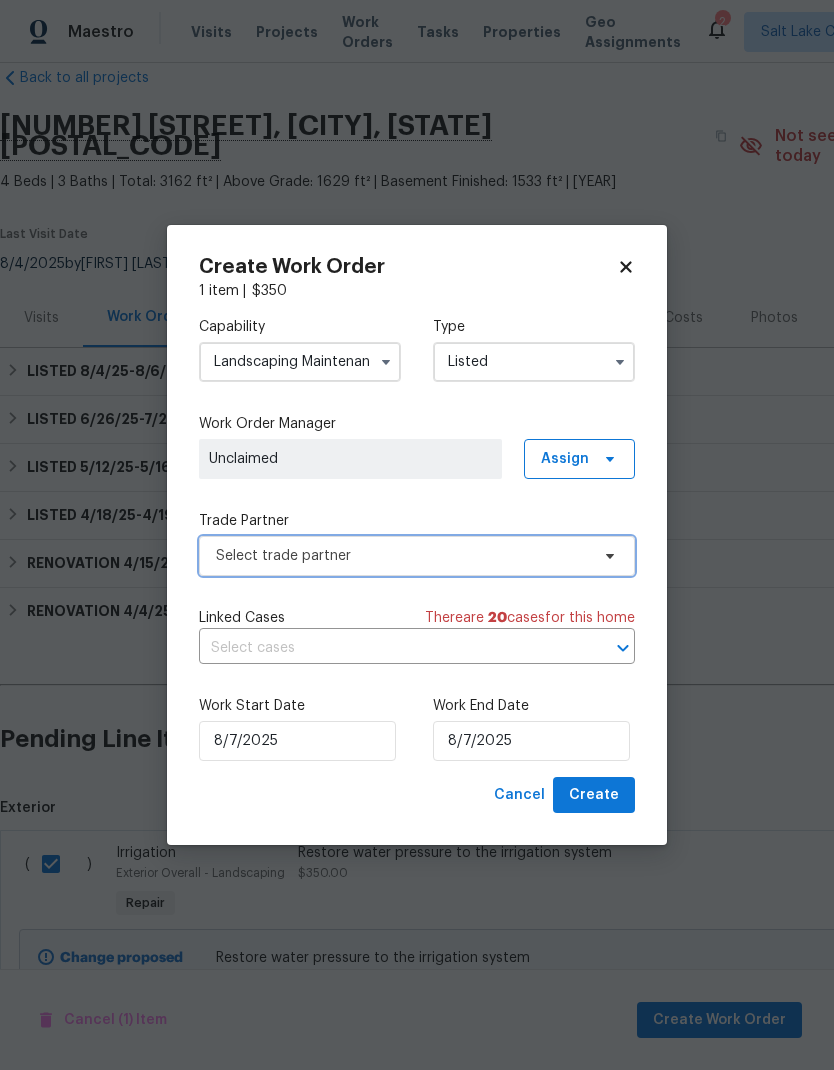 click on "Select trade partner" at bounding box center (402, 556) 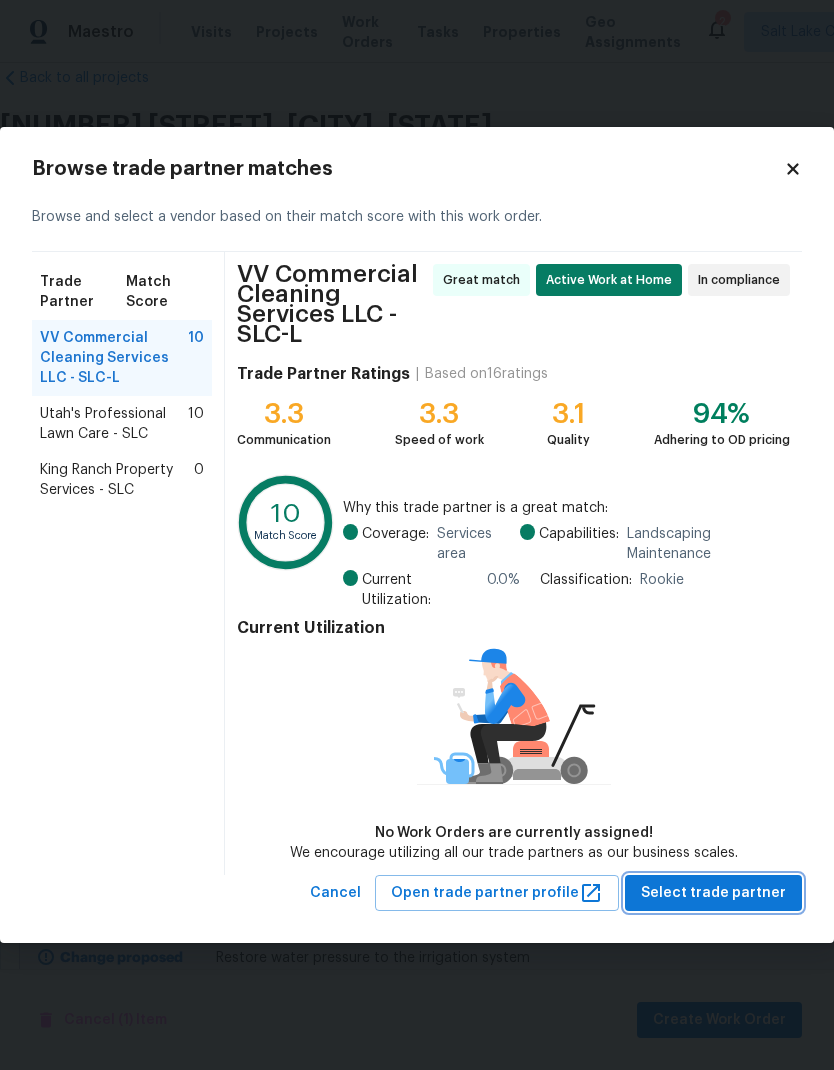 click on "Select trade partner" at bounding box center (713, 893) 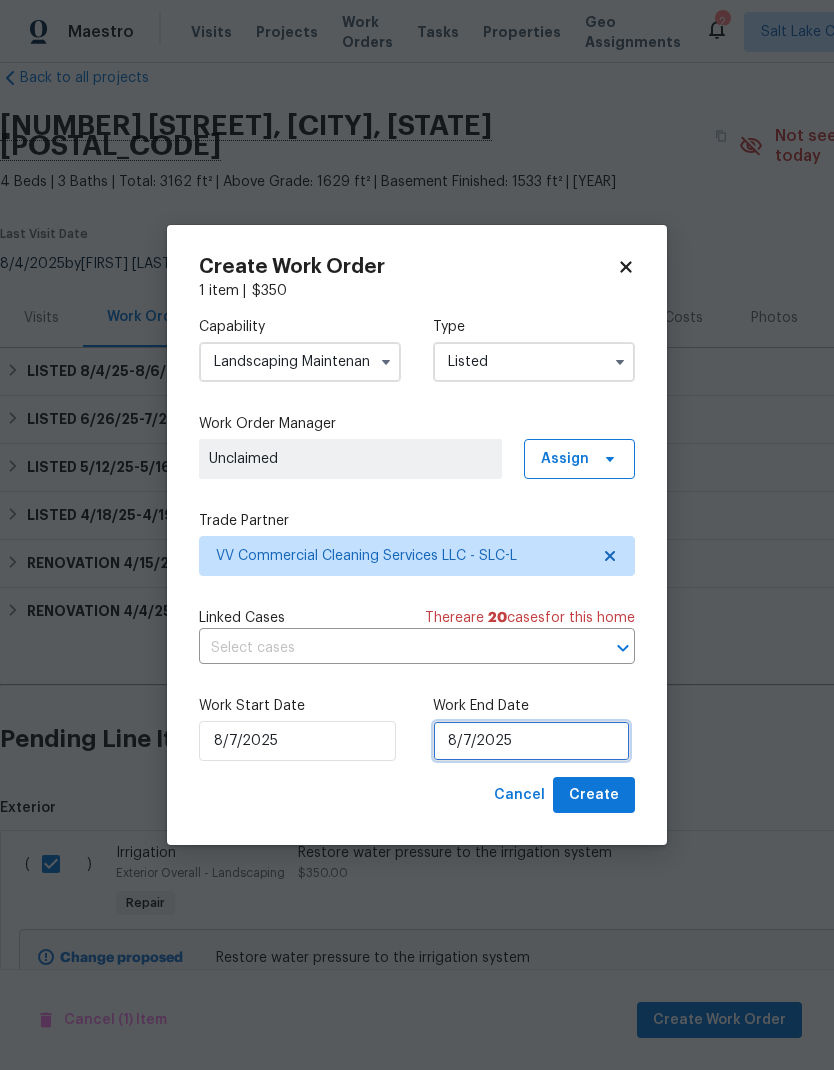 click on "8/7/2025" at bounding box center [531, 741] 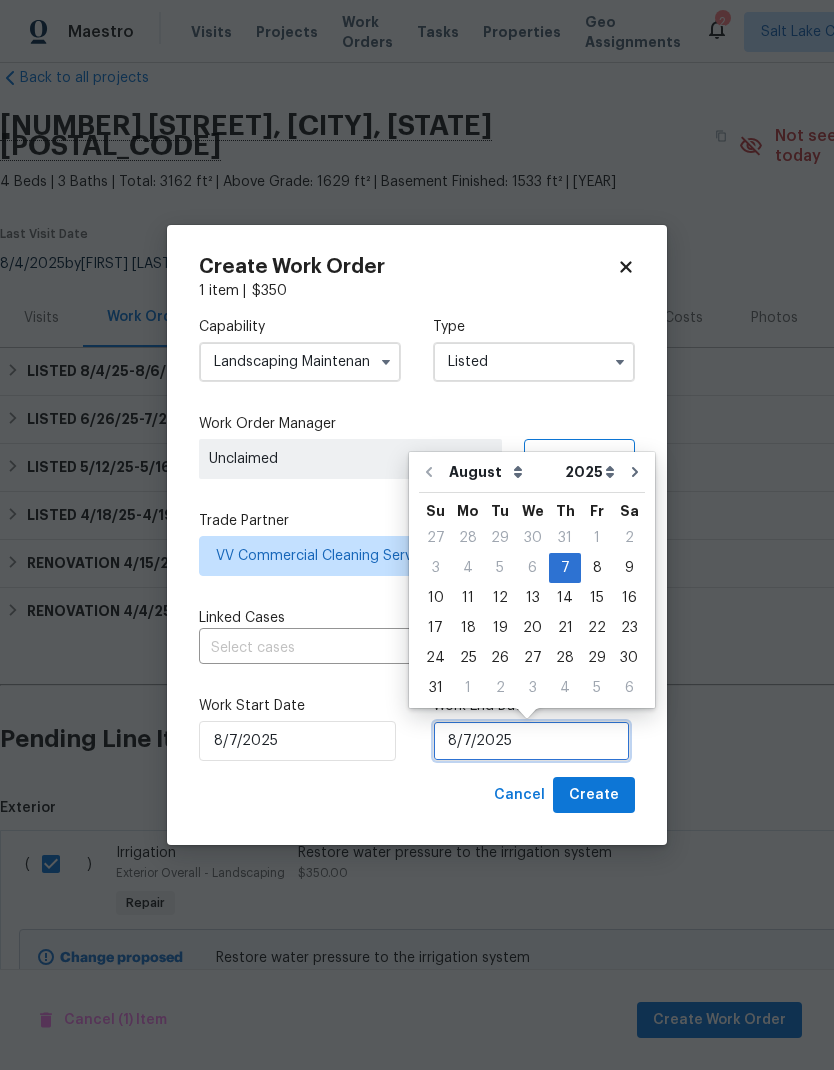 scroll, scrollTop: 8, scrollLeft: 0, axis: vertical 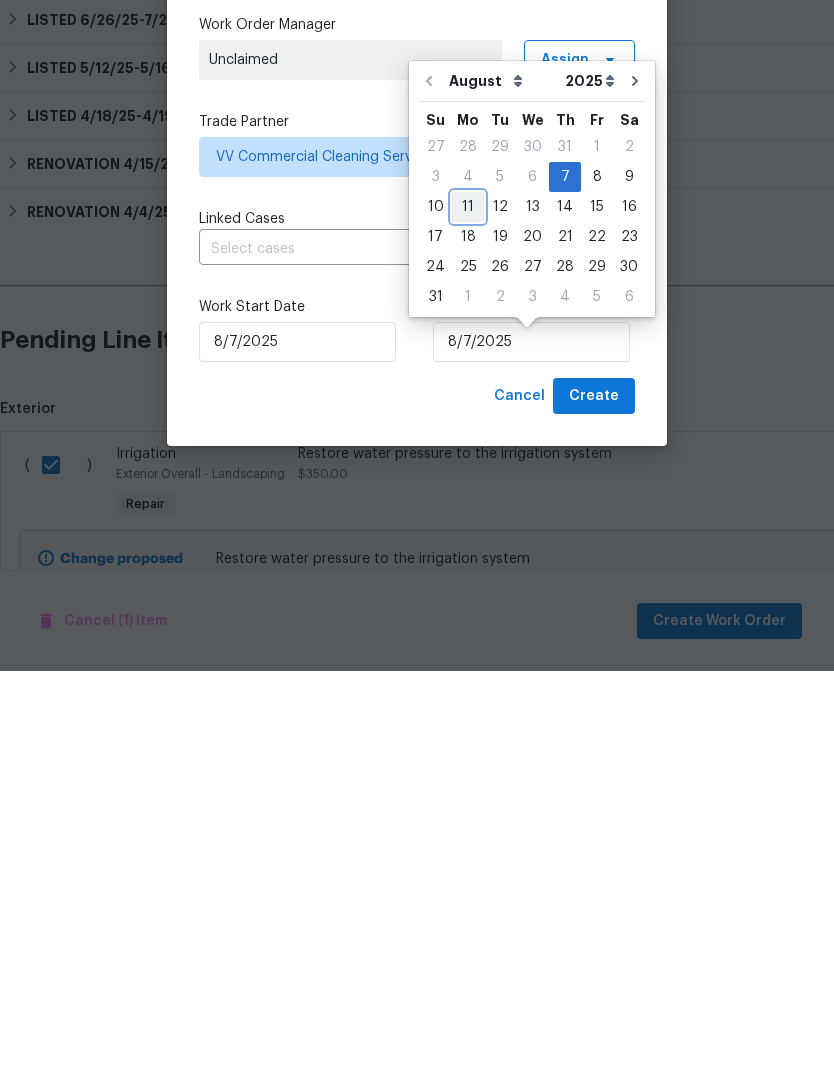 click on "11" at bounding box center [468, 606] 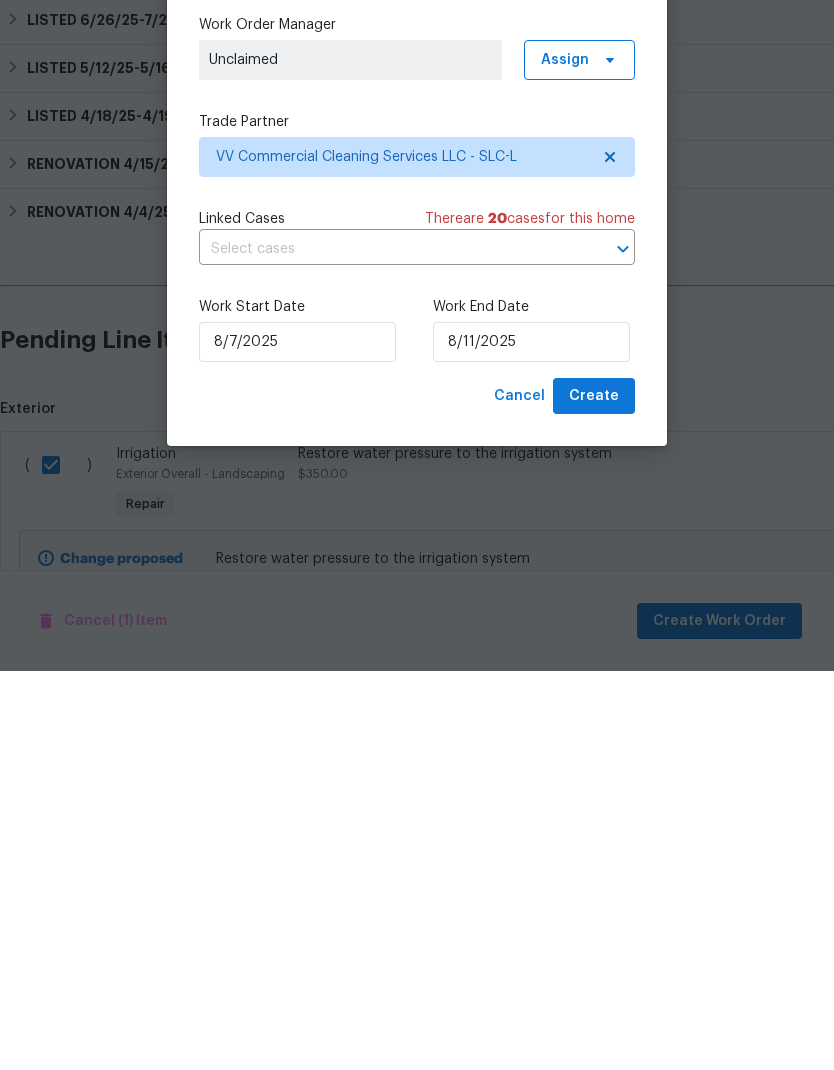 scroll, scrollTop: 80, scrollLeft: 0, axis: vertical 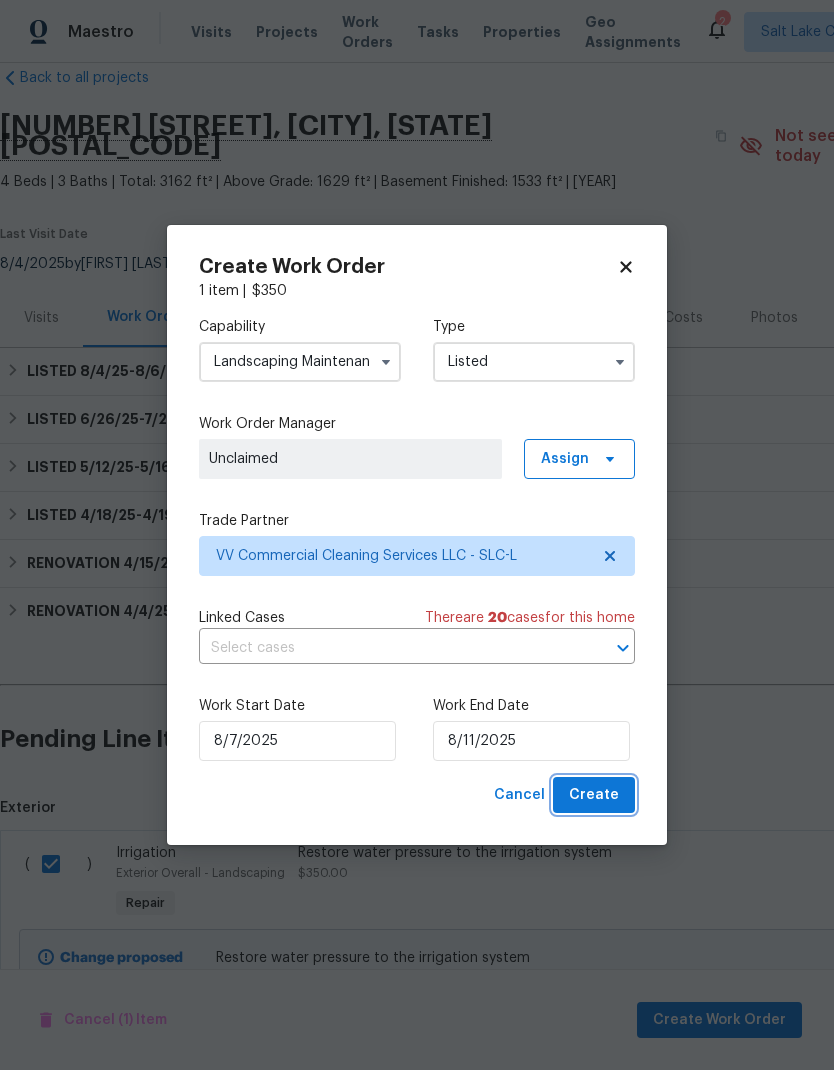 click on "Create" at bounding box center (594, 795) 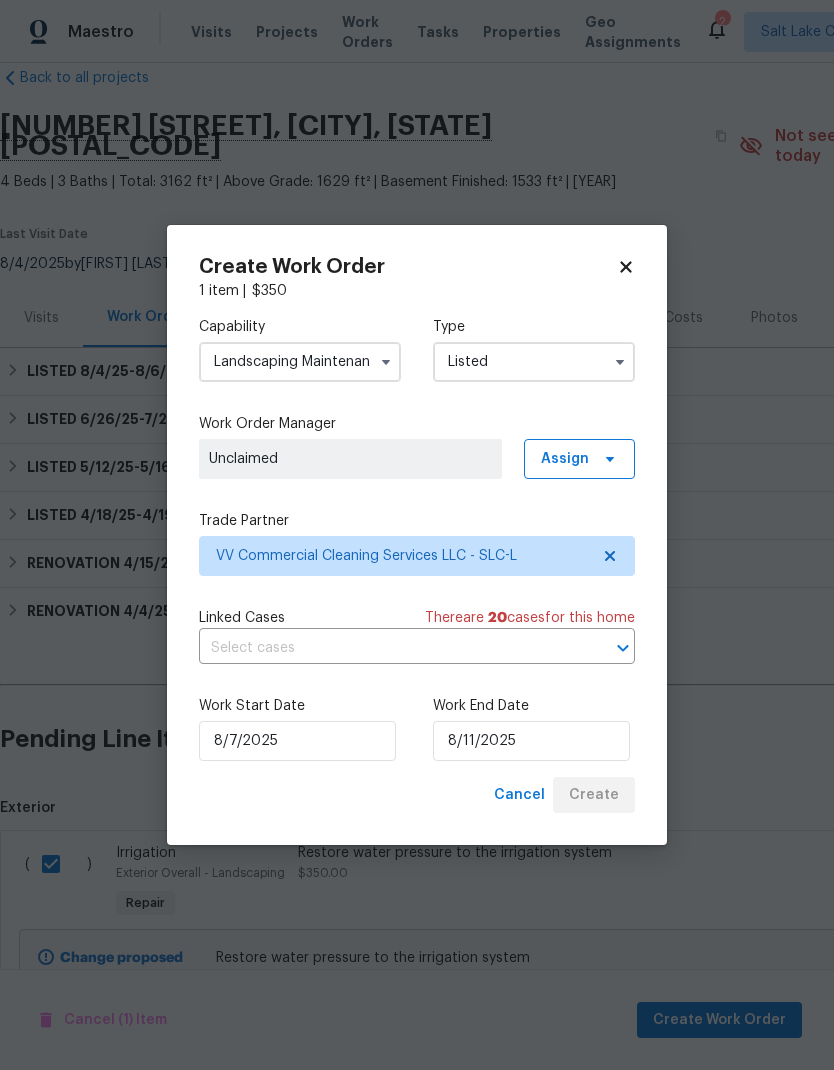 checkbox on "false" 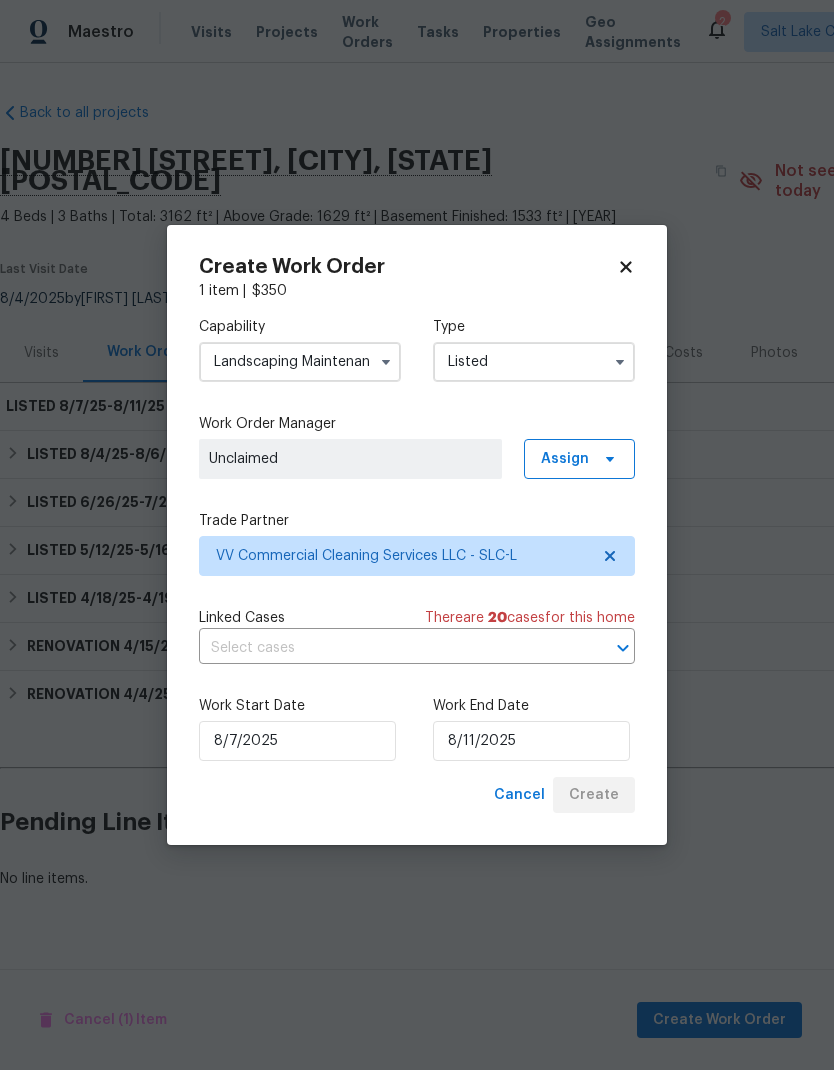 scroll, scrollTop: 0, scrollLeft: 0, axis: both 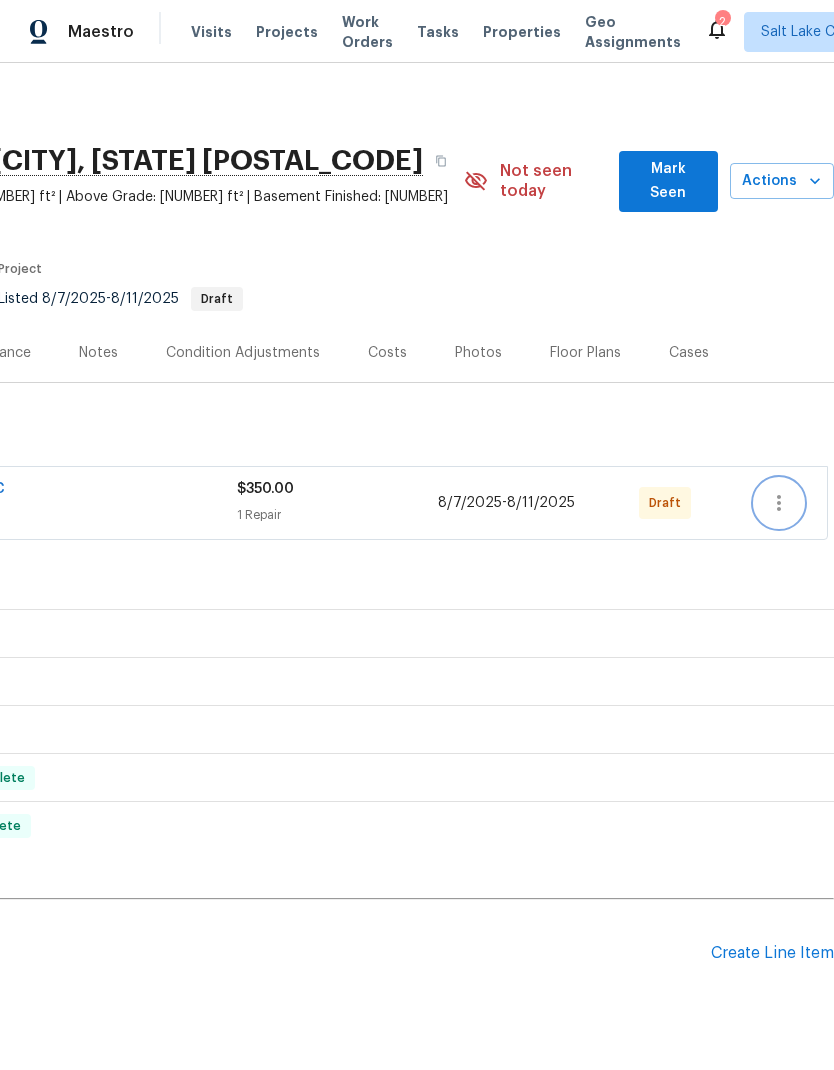 click 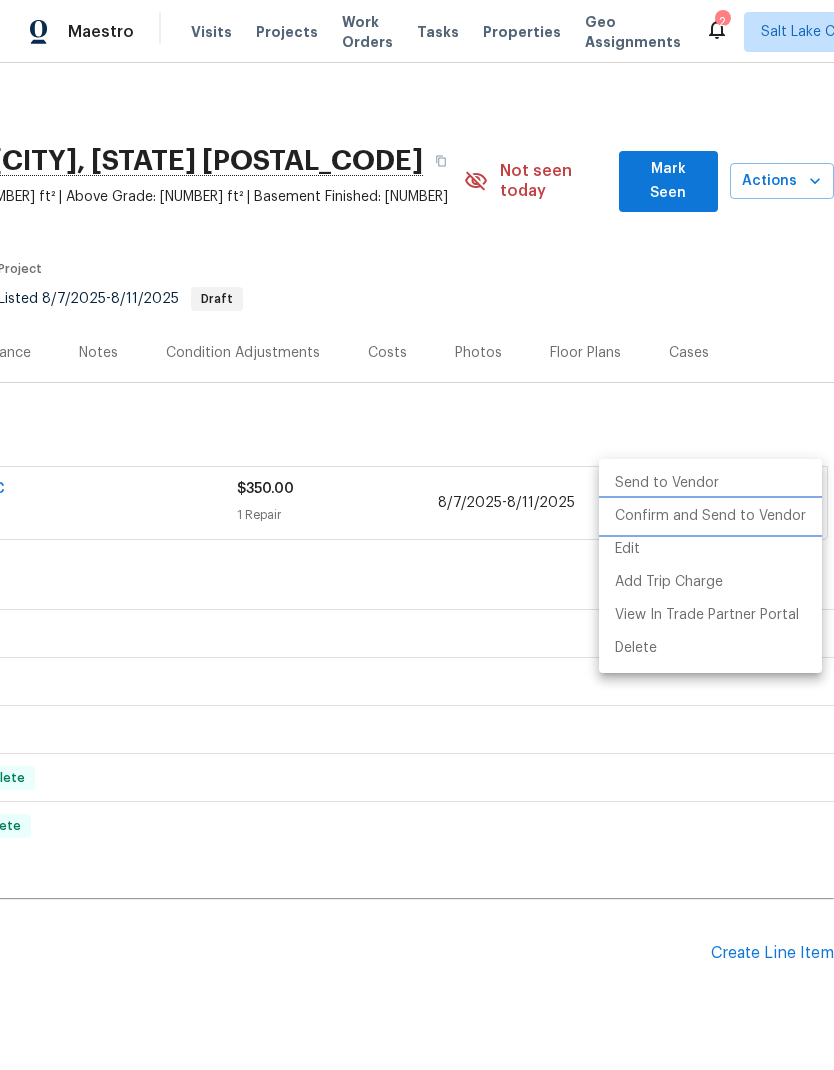 click on "Confirm and Send to Vendor" at bounding box center (710, 516) 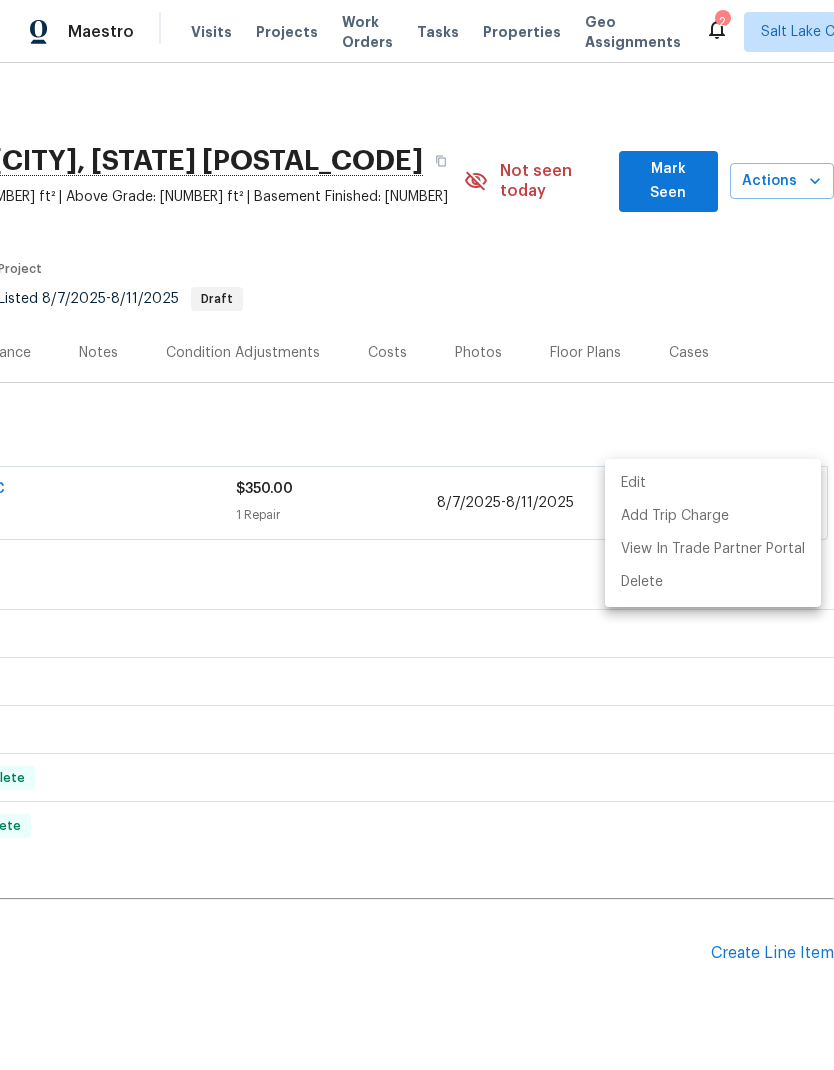 click at bounding box center [417, 535] 